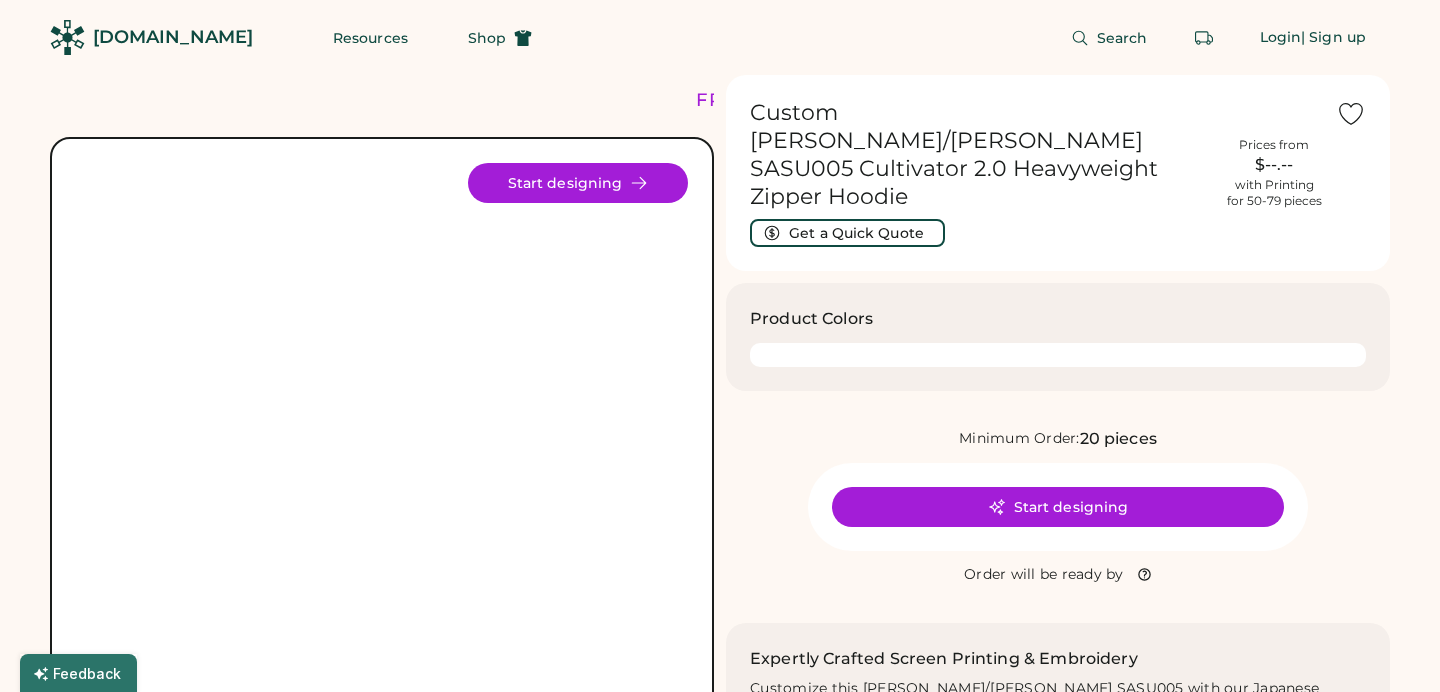 scroll, scrollTop: 0, scrollLeft: 0, axis: both 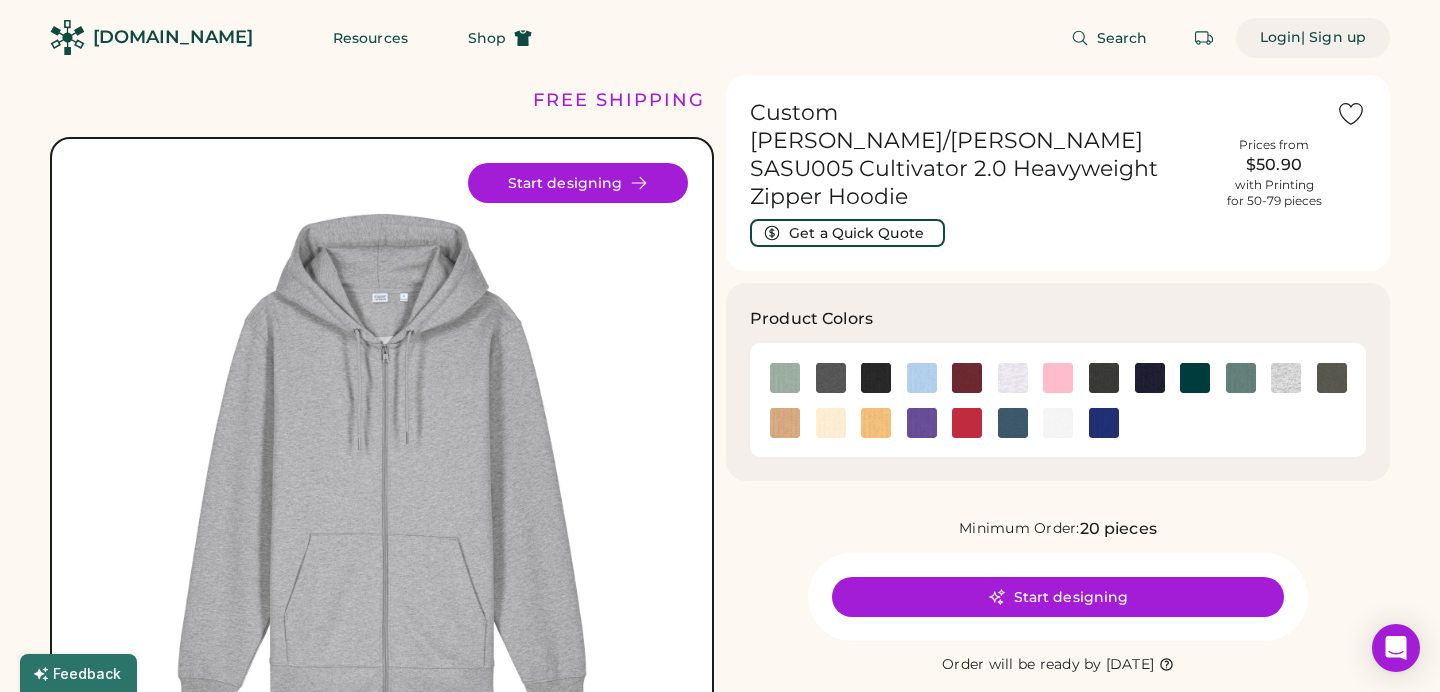 click on "| Sign up" at bounding box center [1333, 38] 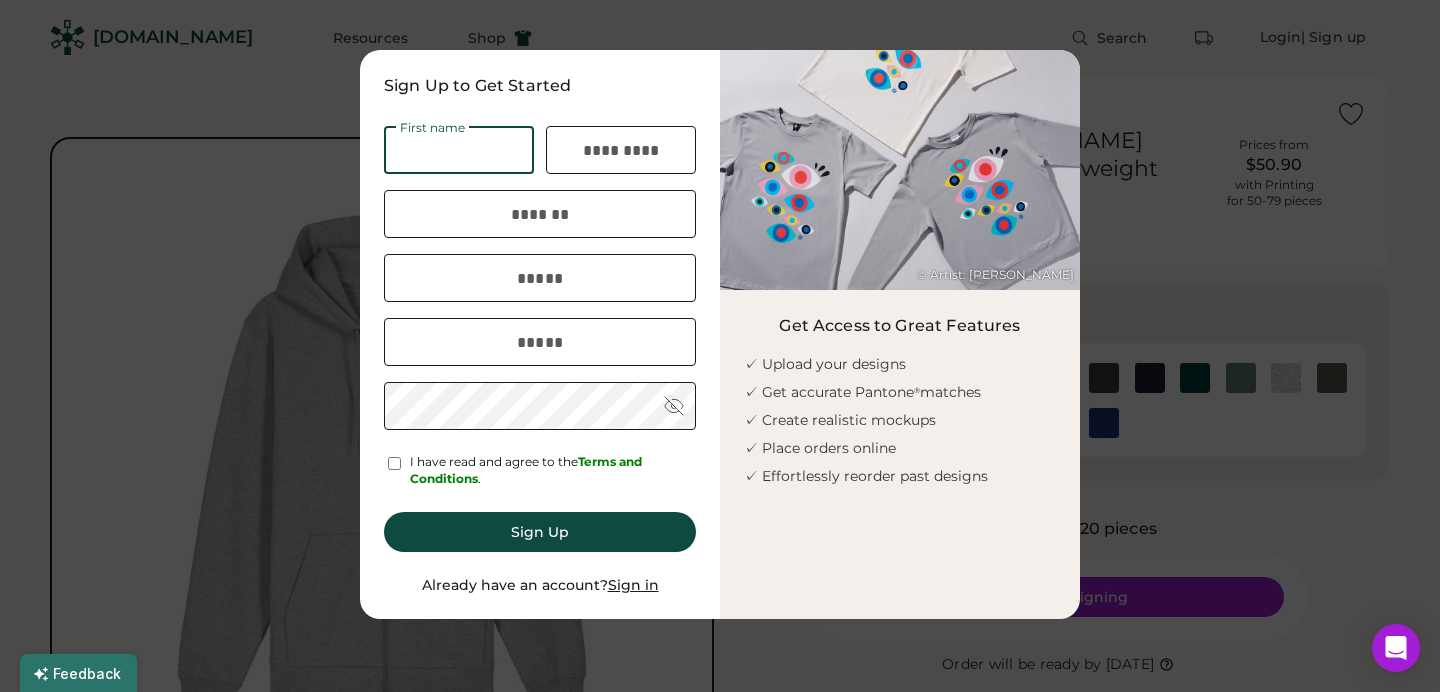 click at bounding box center [459, 150] 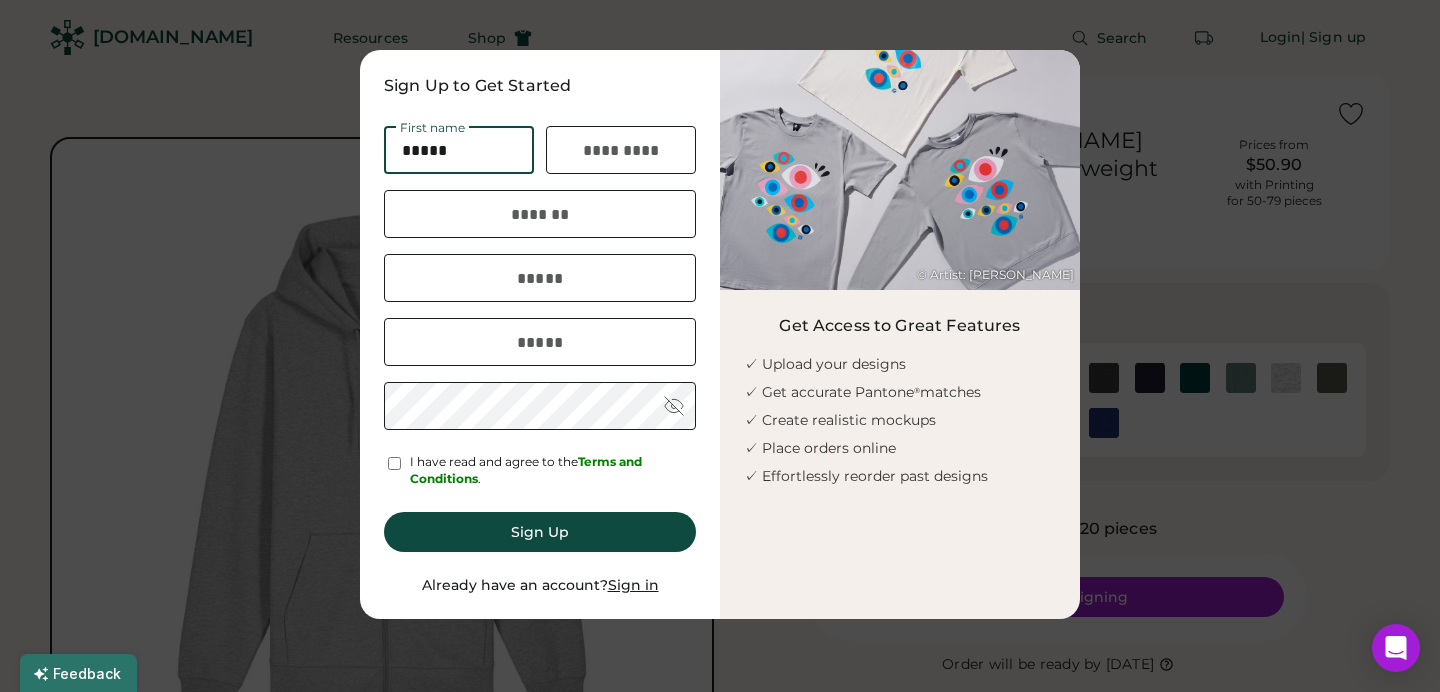 type on "*******" 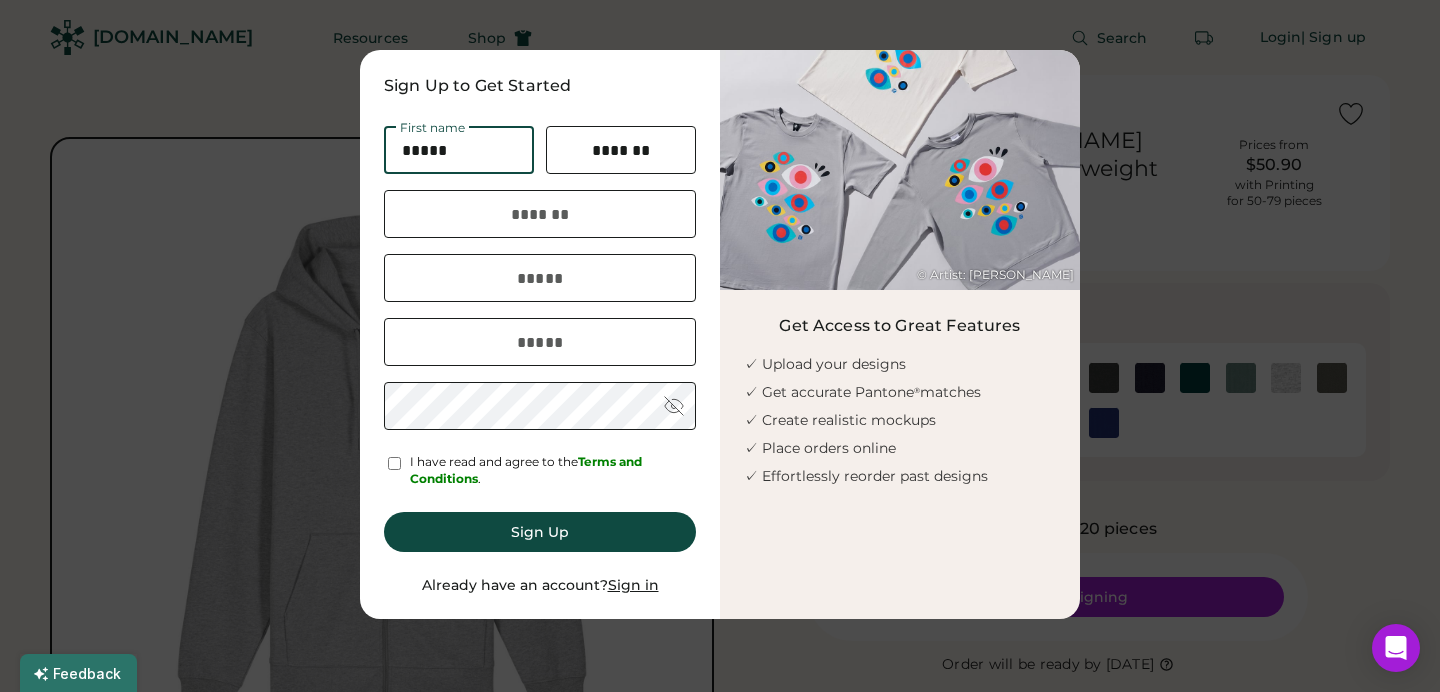 type on "**********" 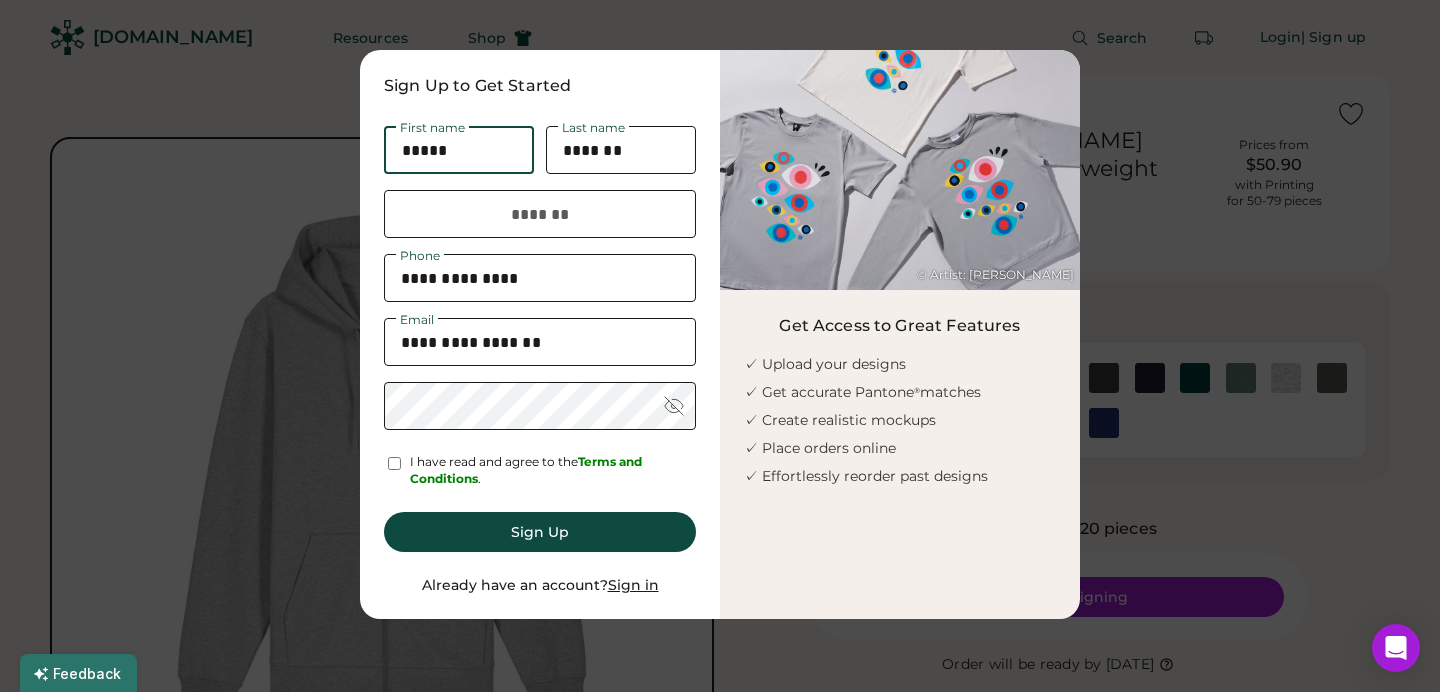 click at bounding box center [540, 214] 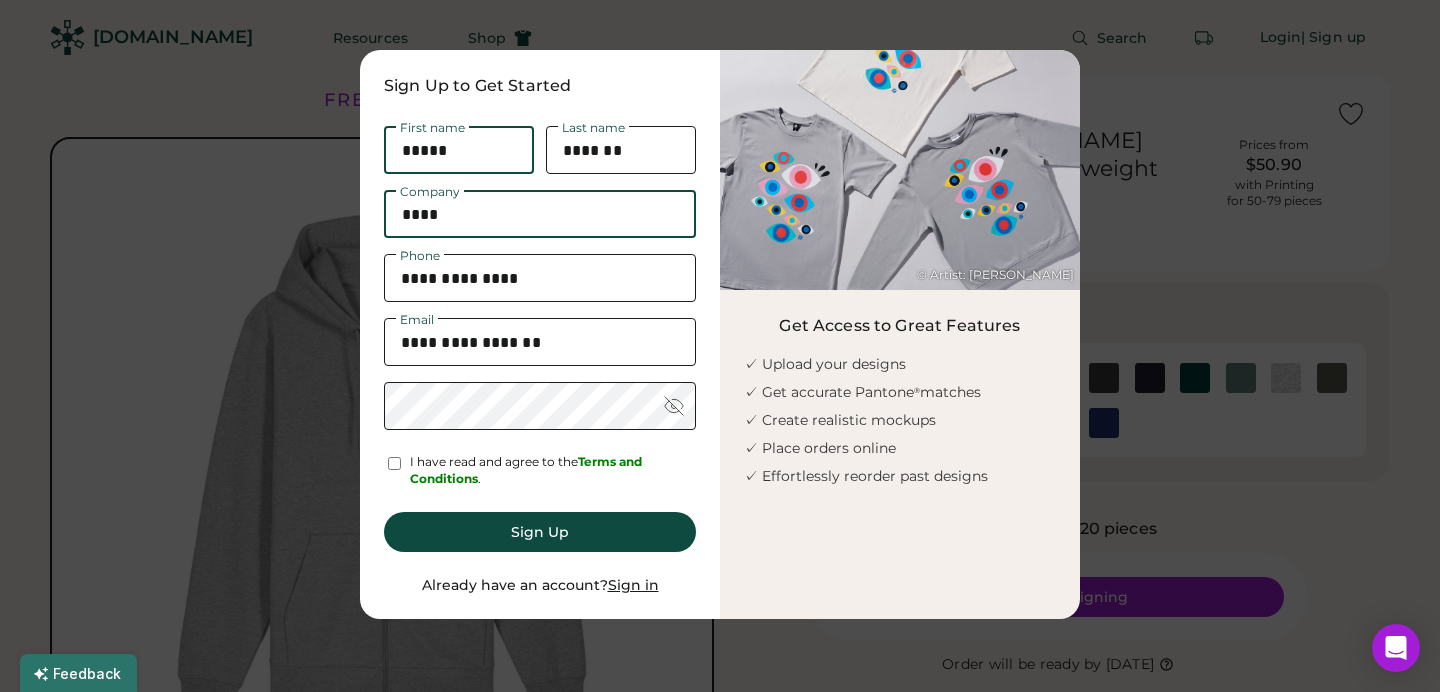 type on "****" 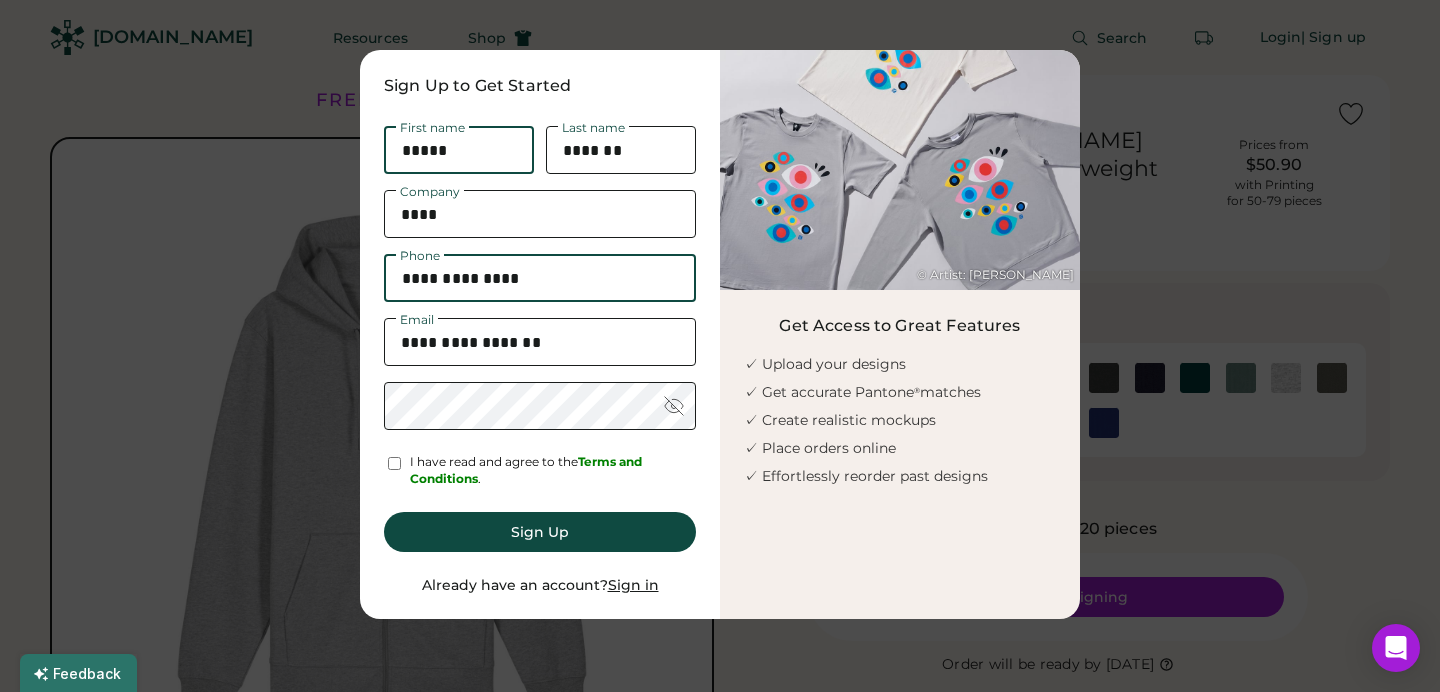 click at bounding box center [540, 278] 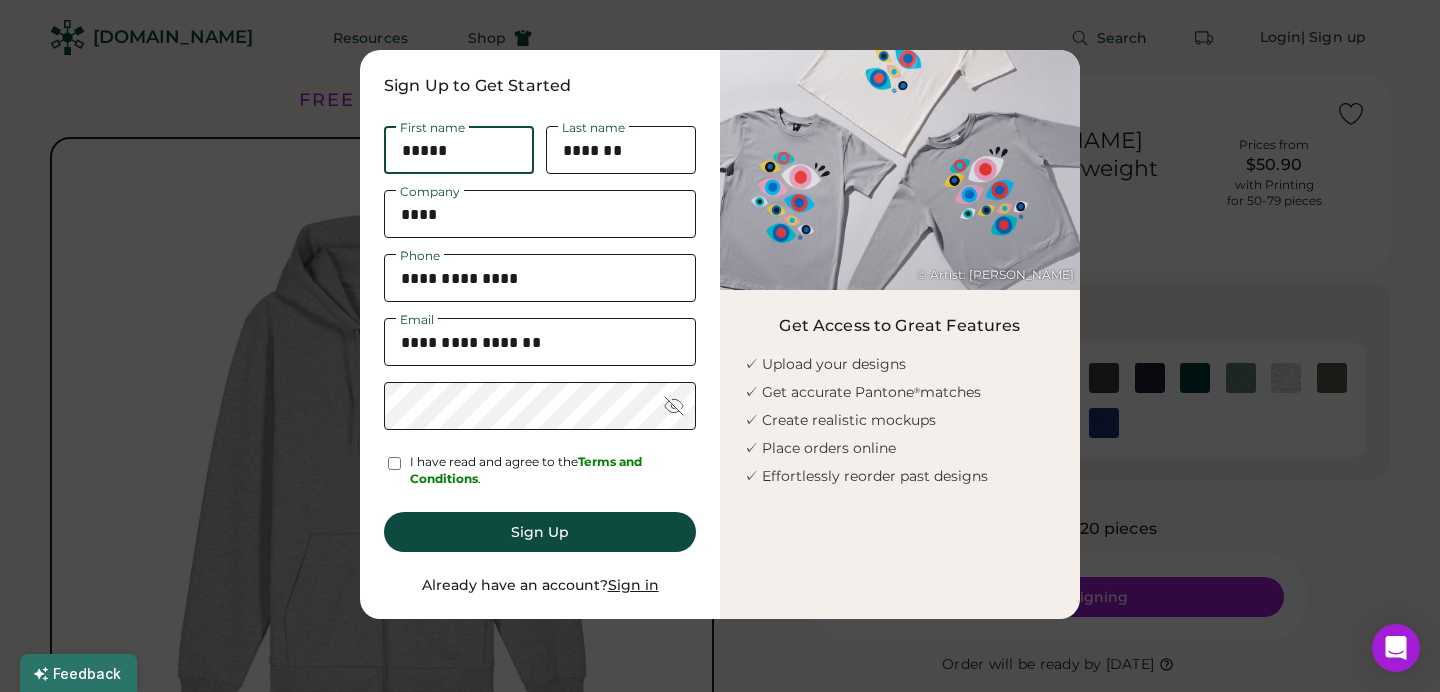 click on "✓ Upload your designs
✓ Get accurate Pantone ®  matches ✓ Create realistic mockups ✓ Place orders online ✓ Effortlessly reorder past designs" at bounding box center [912, 420] 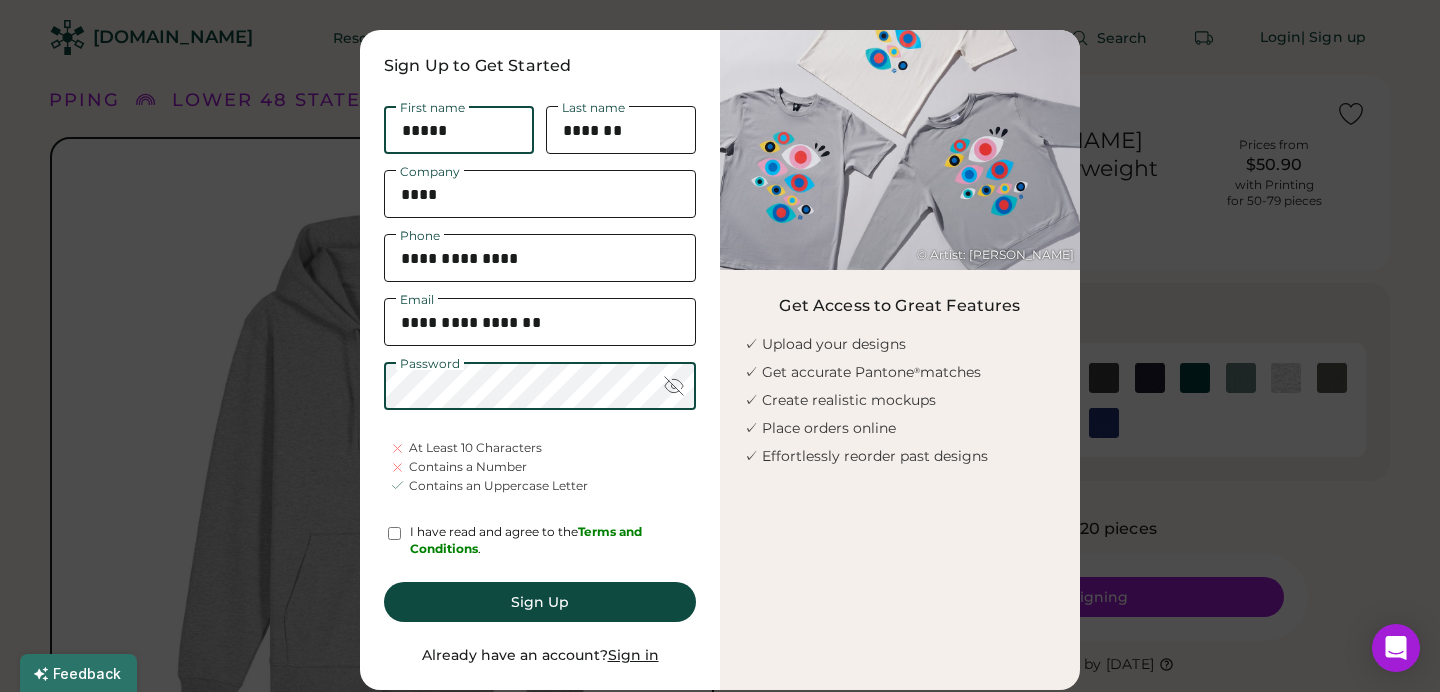 click on "At Least 10 Characters Contains a Number Contains an Uppercase Letter" at bounding box center (540, 467) 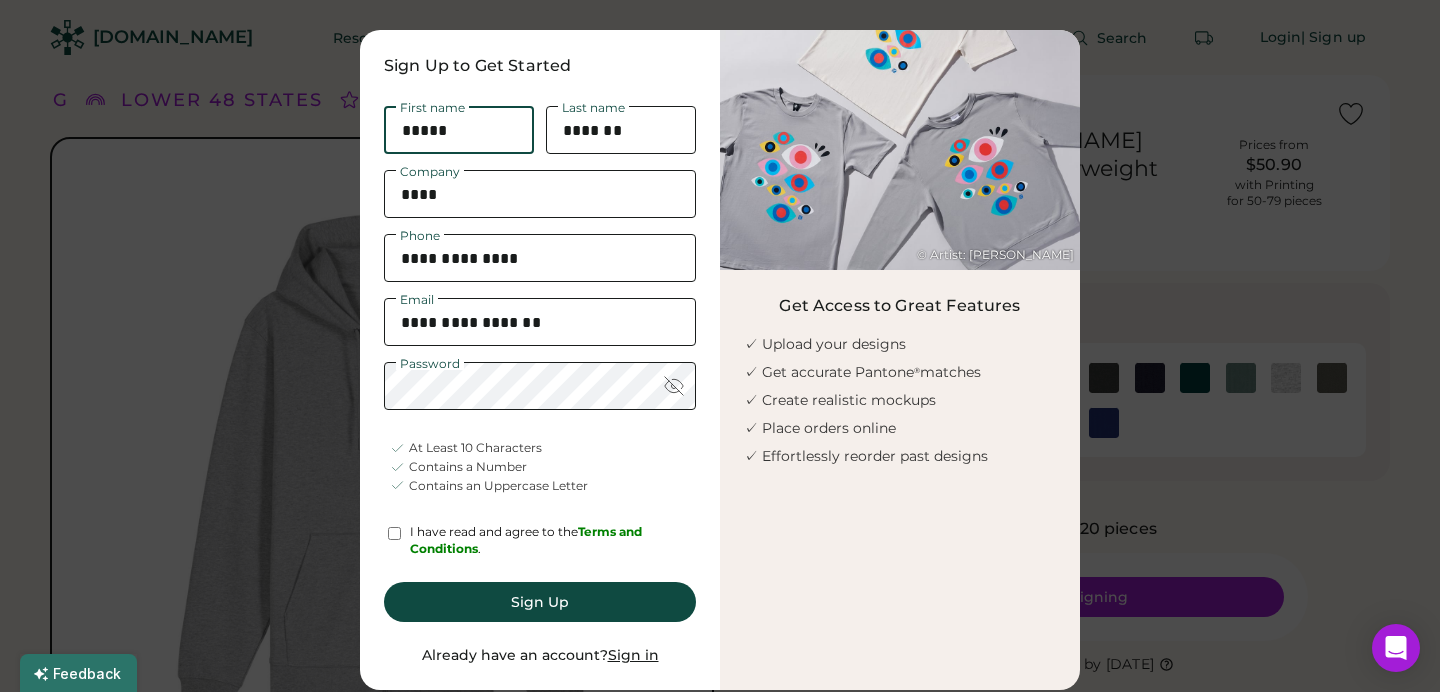 click on "I have read and agree to the  Terms and Conditions ." at bounding box center (553, 541) 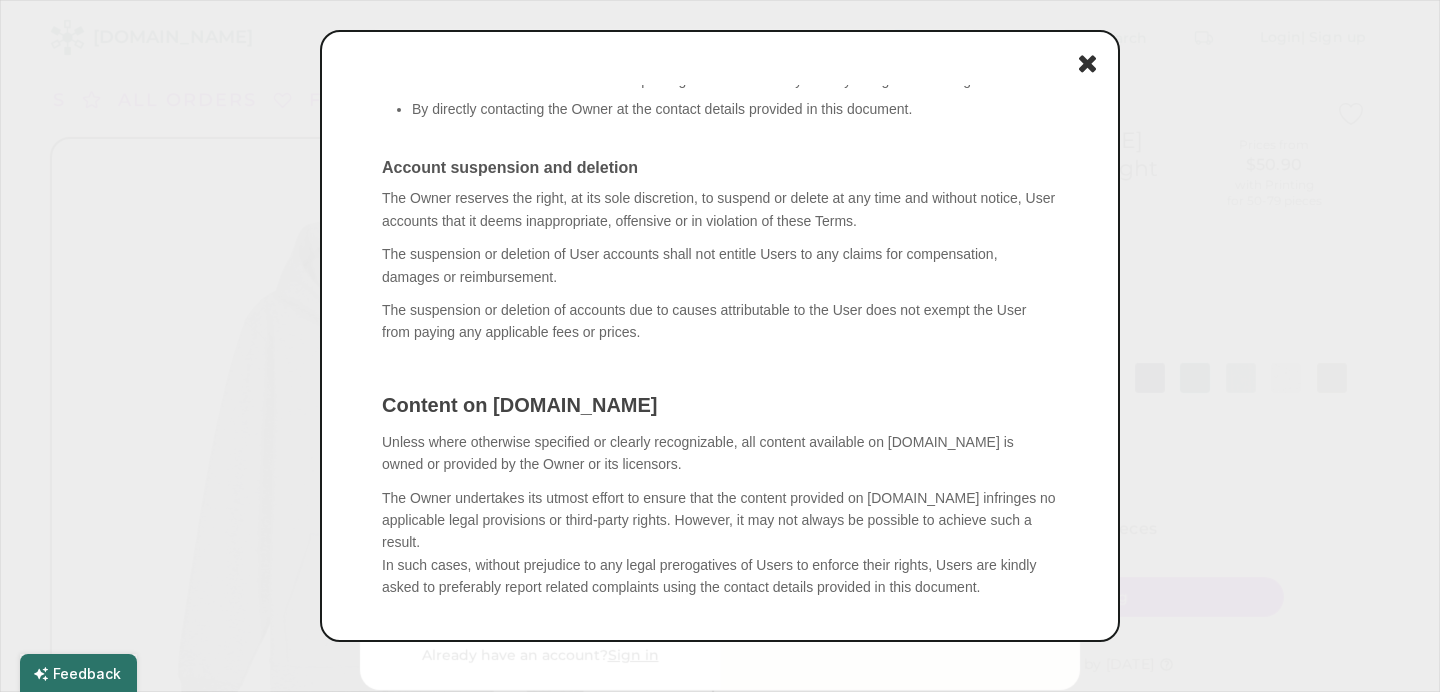scroll, scrollTop: 1465, scrollLeft: 0, axis: vertical 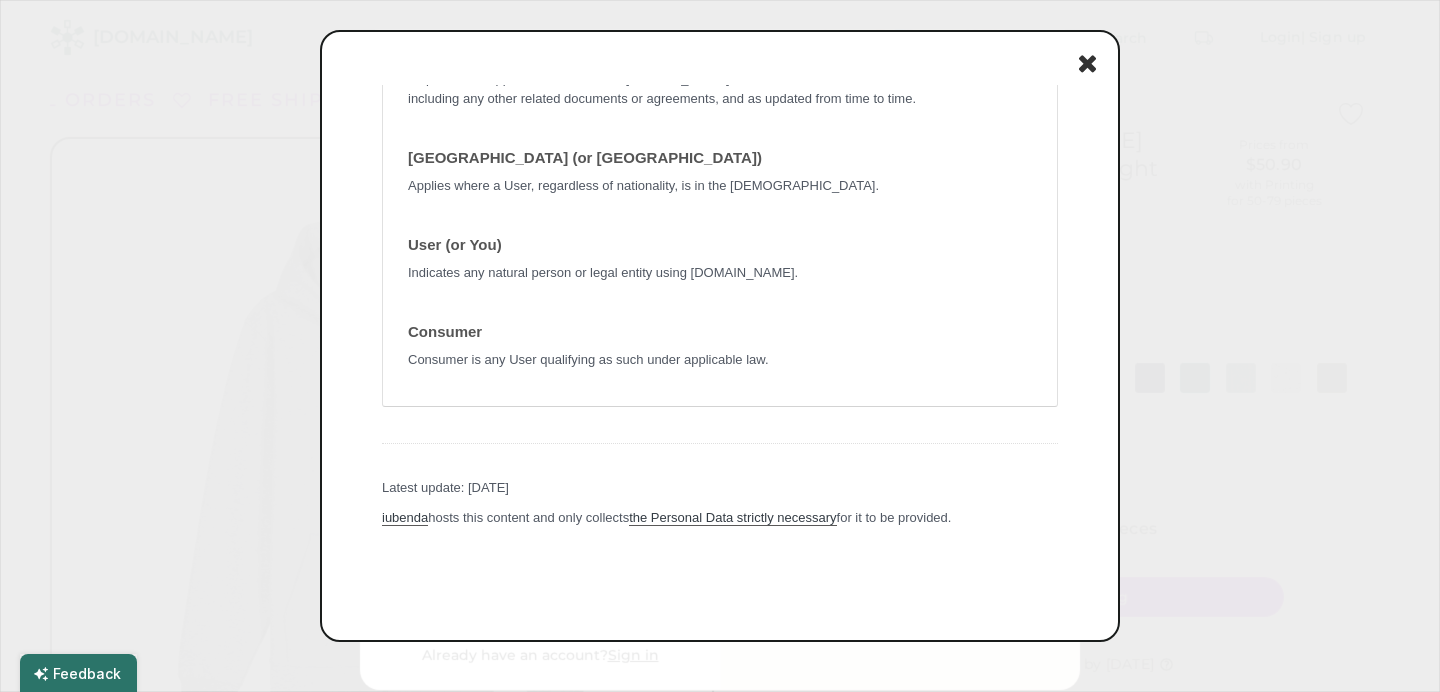 drag, startPoint x: 1087, startPoint y: 139, endPoint x: 1399, endPoint y: 740, distance: 677.1595 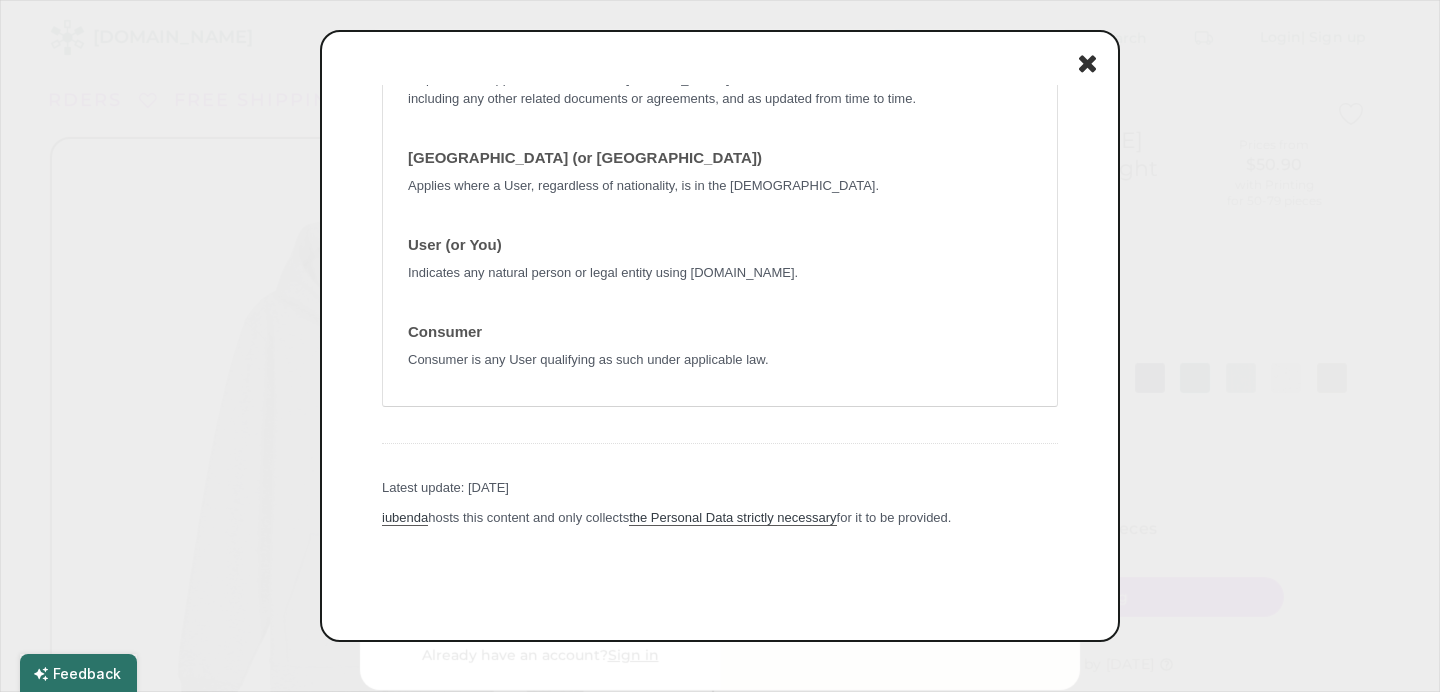 scroll, scrollTop: 17824, scrollLeft: 0, axis: vertical 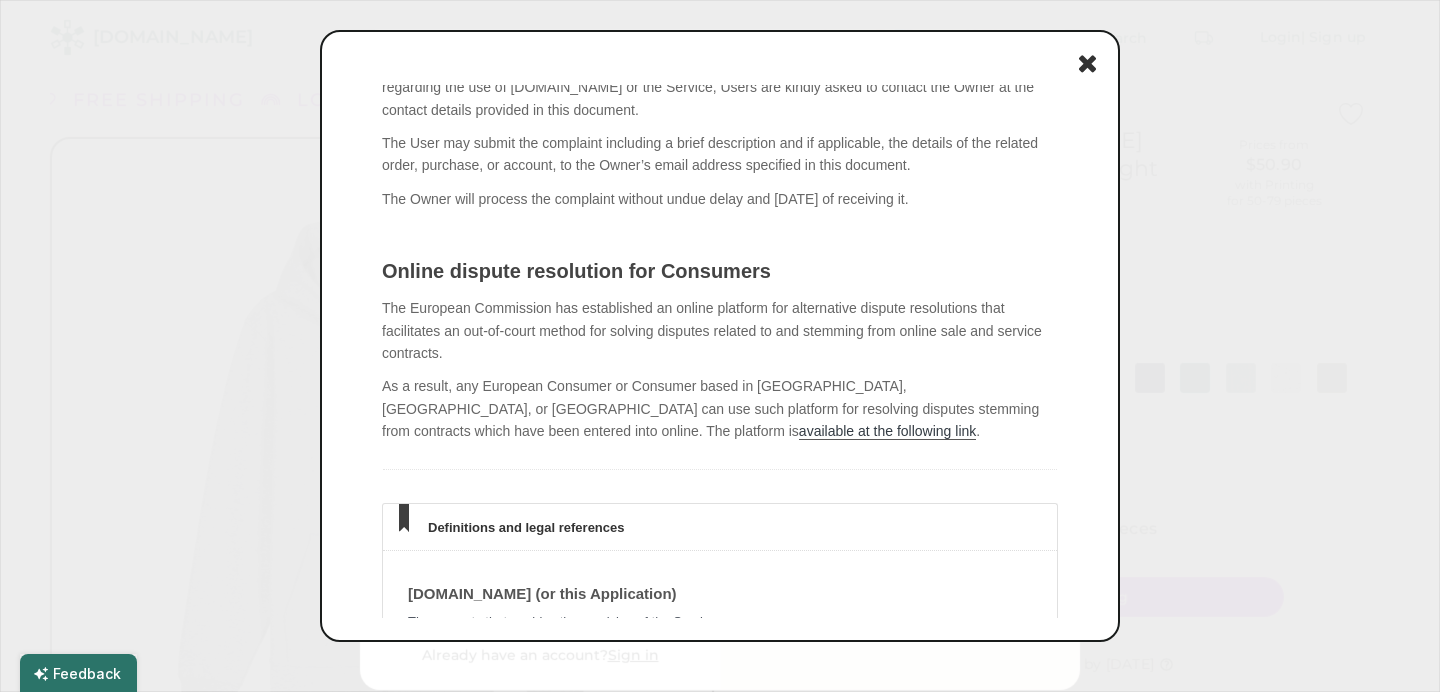 click 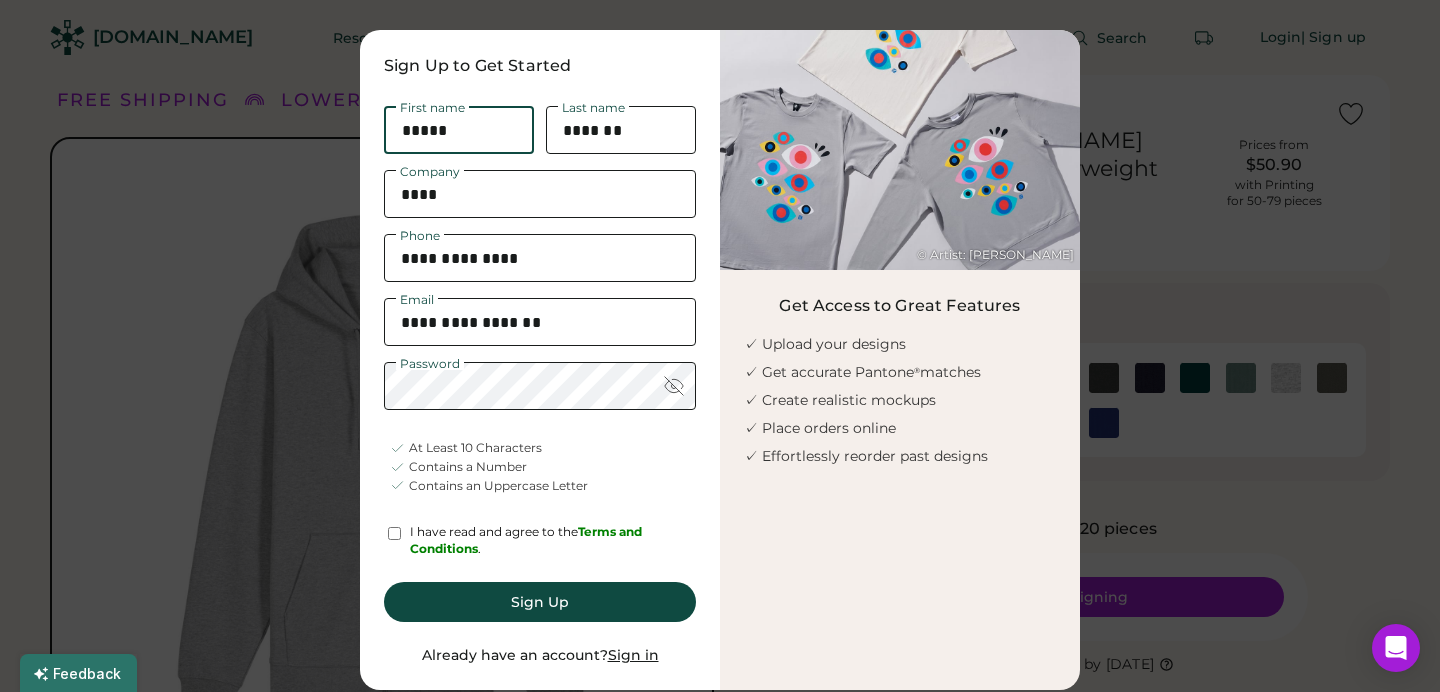 scroll, scrollTop: 0, scrollLeft: 0, axis: both 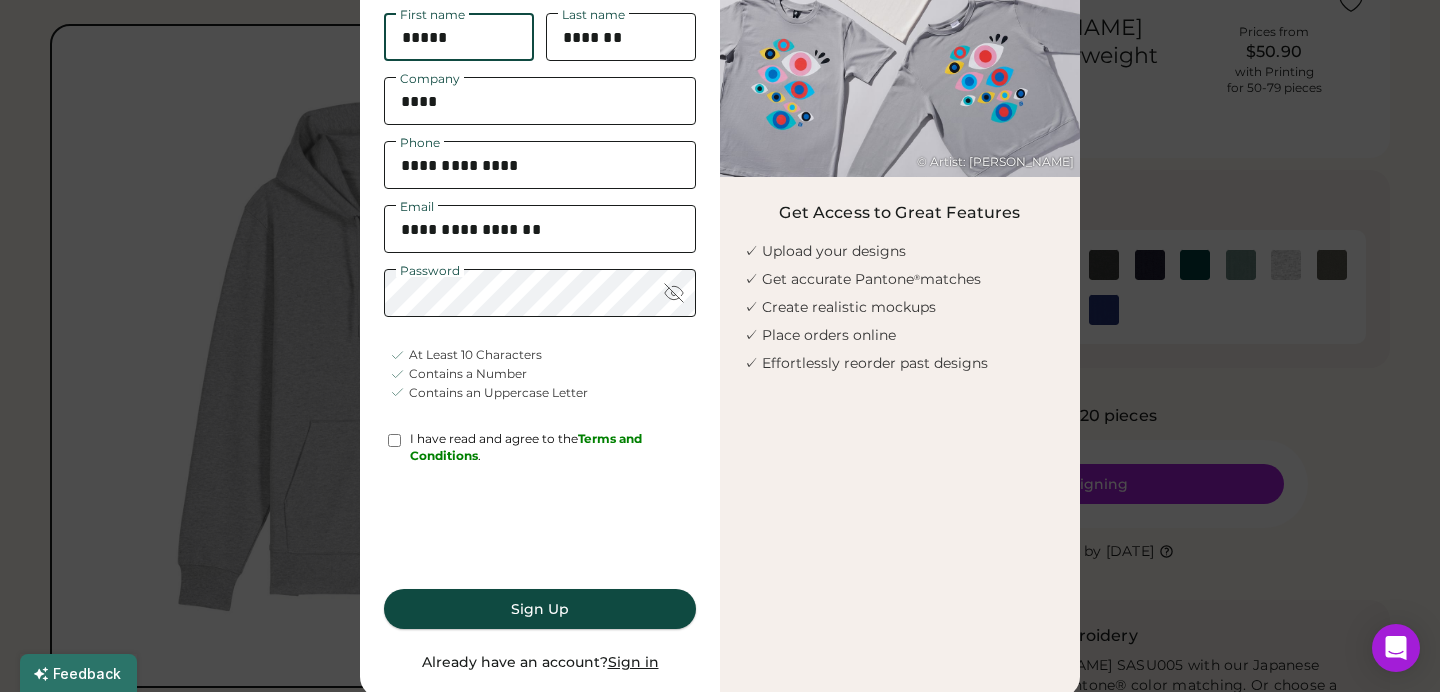 click on "Sign Up" at bounding box center [540, 609] 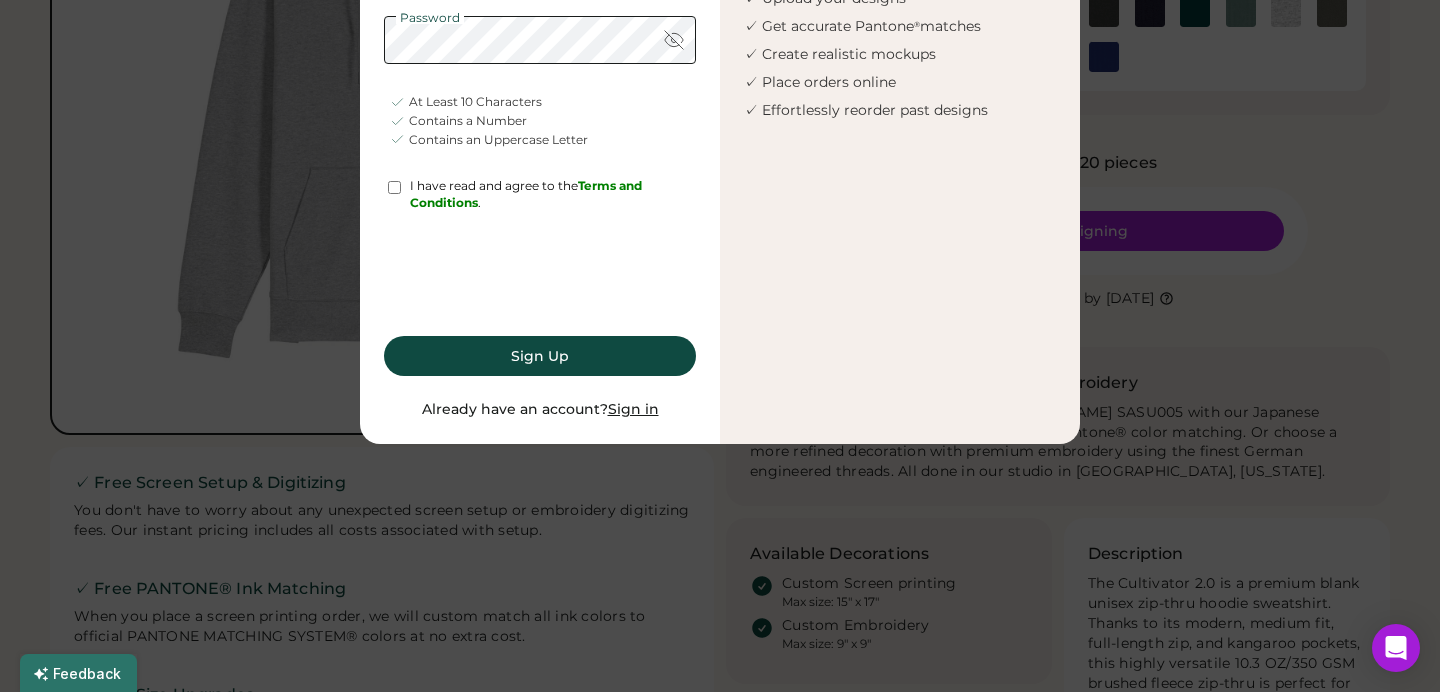 scroll, scrollTop: 350, scrollLeft: 0, axis: vertical 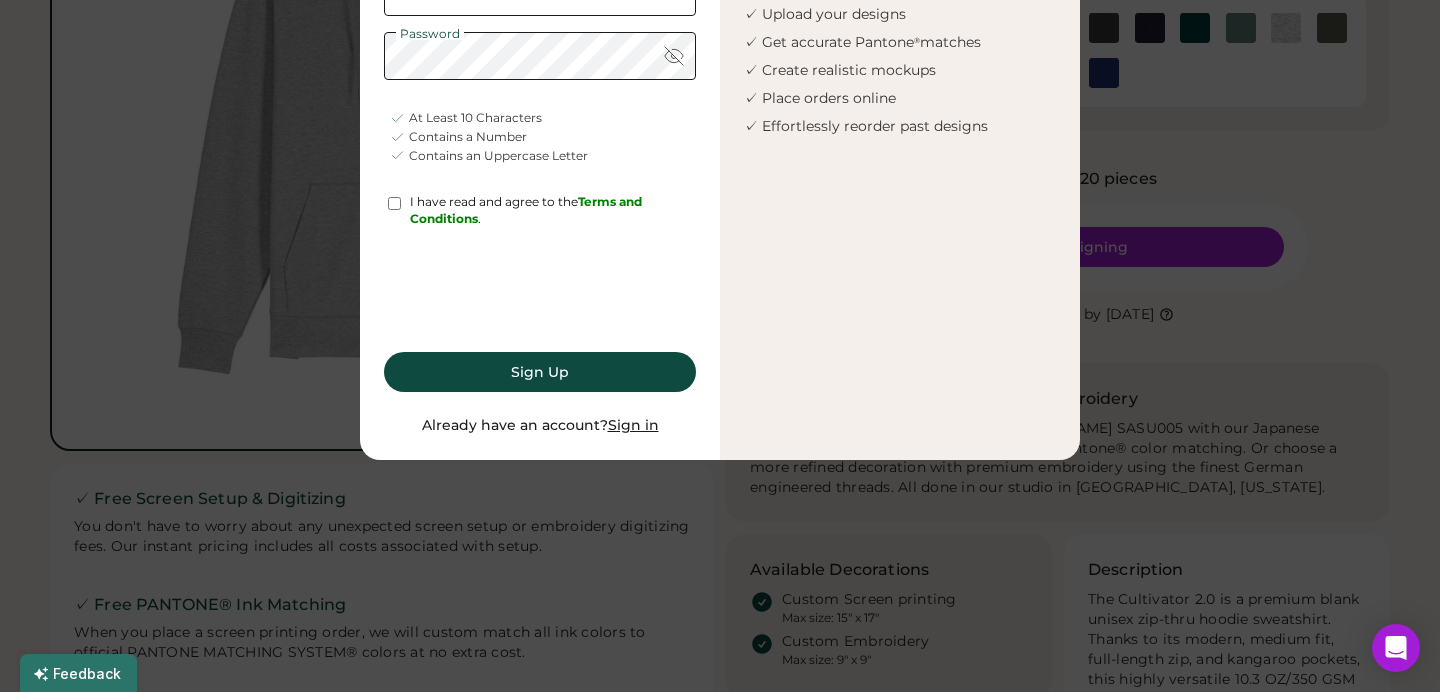 click on "Sign Up" at bounding box center [540, 372] 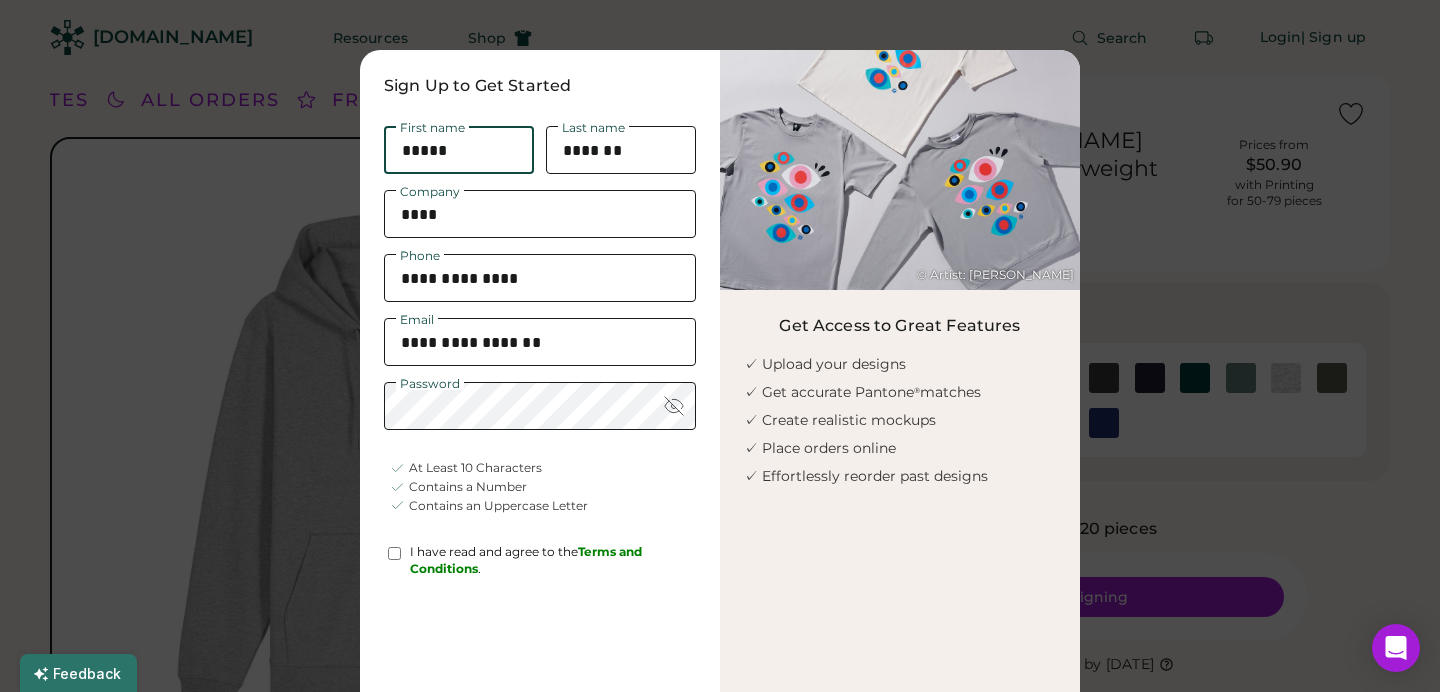 scroll, scrollTop: 286, scrollLeft: 0, axis: vertical 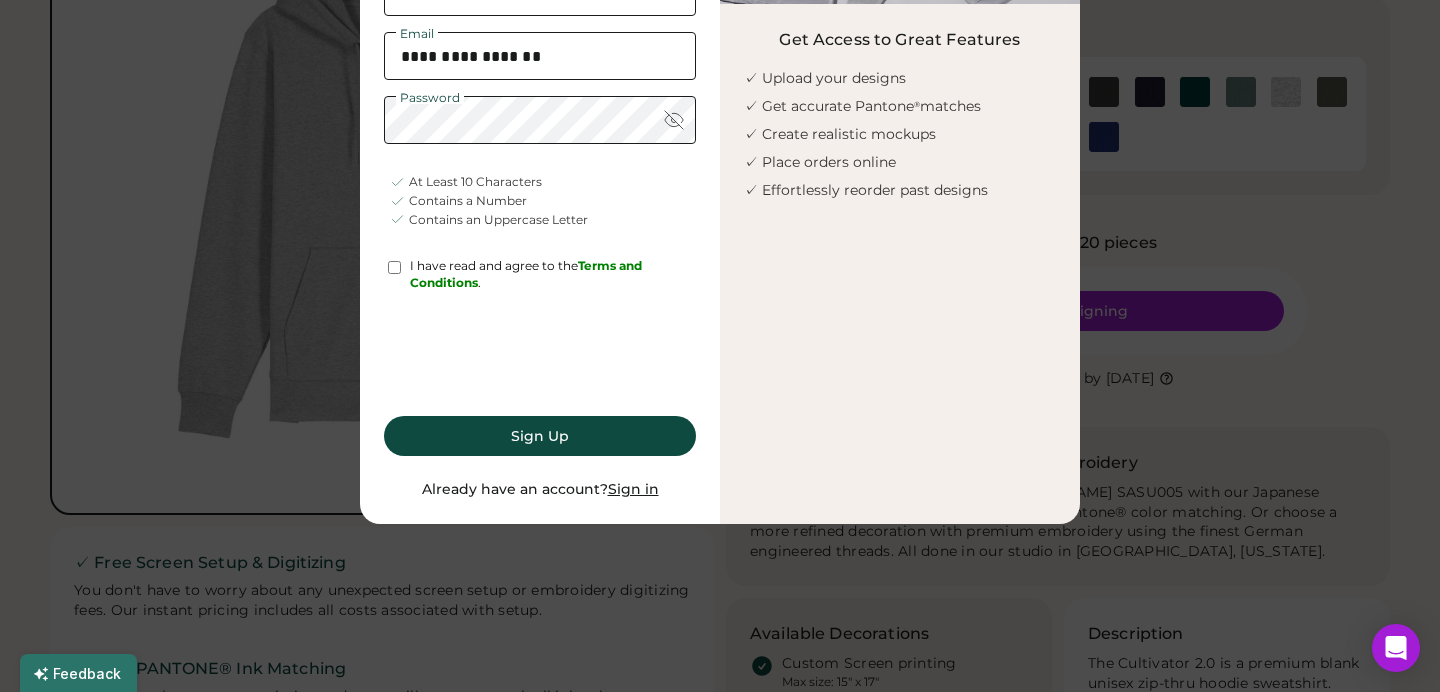 click on "**********" at bounding box center [540, 144] 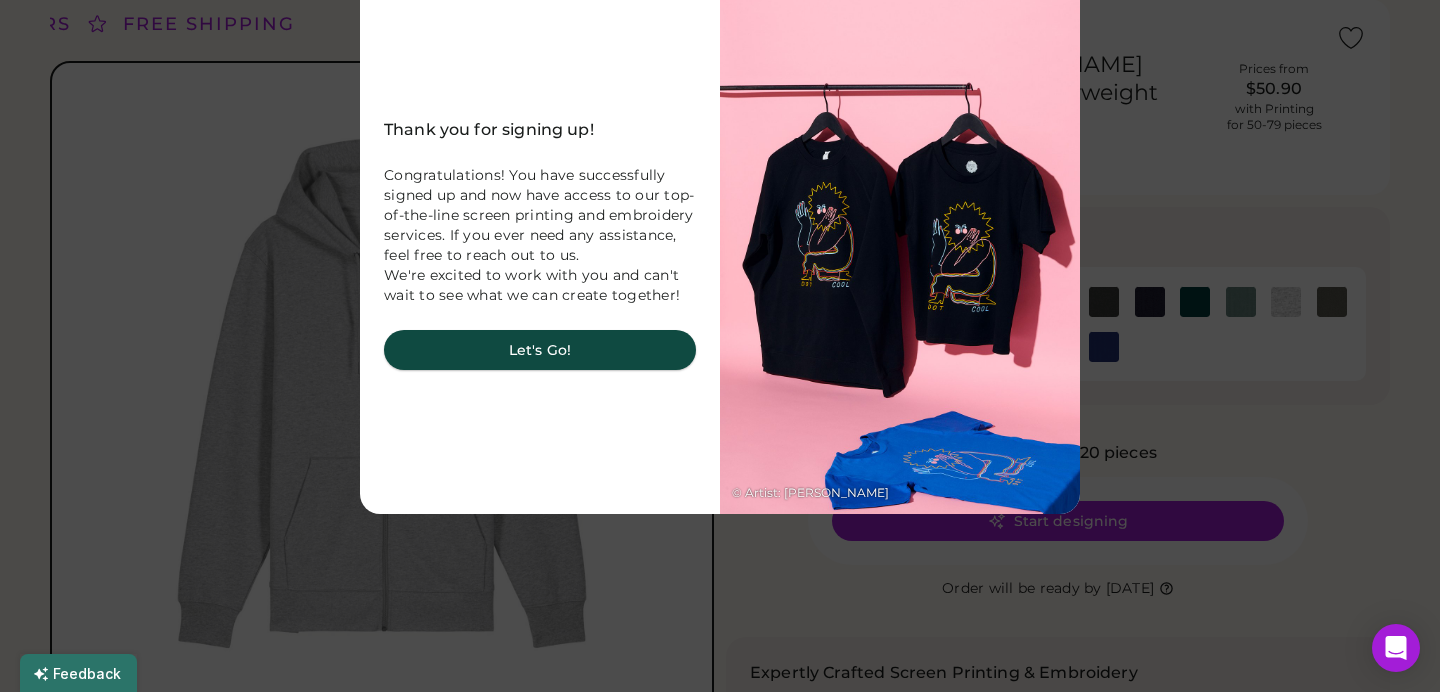 scroll, scrollTop: 65, scrollLeft: 0, axis: vertical 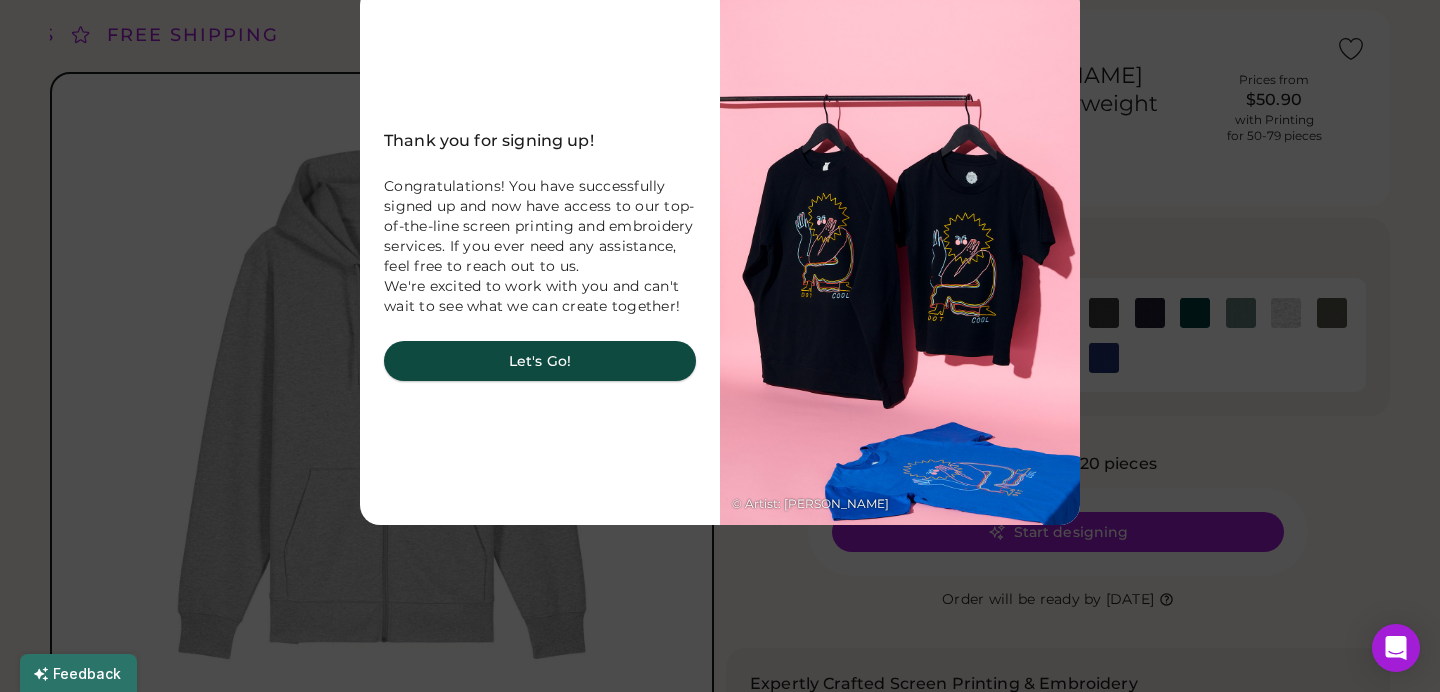 click on "Let's Go!" at bounding box center (540, 361) 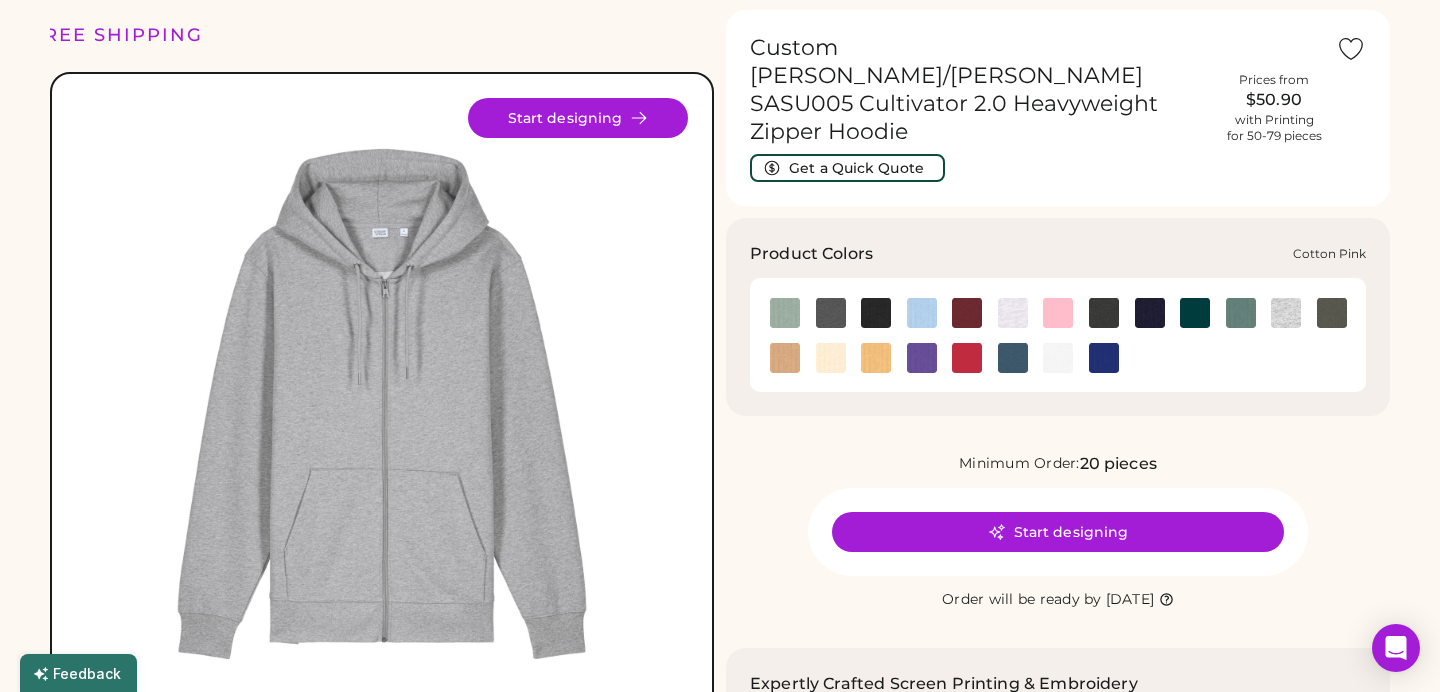 click 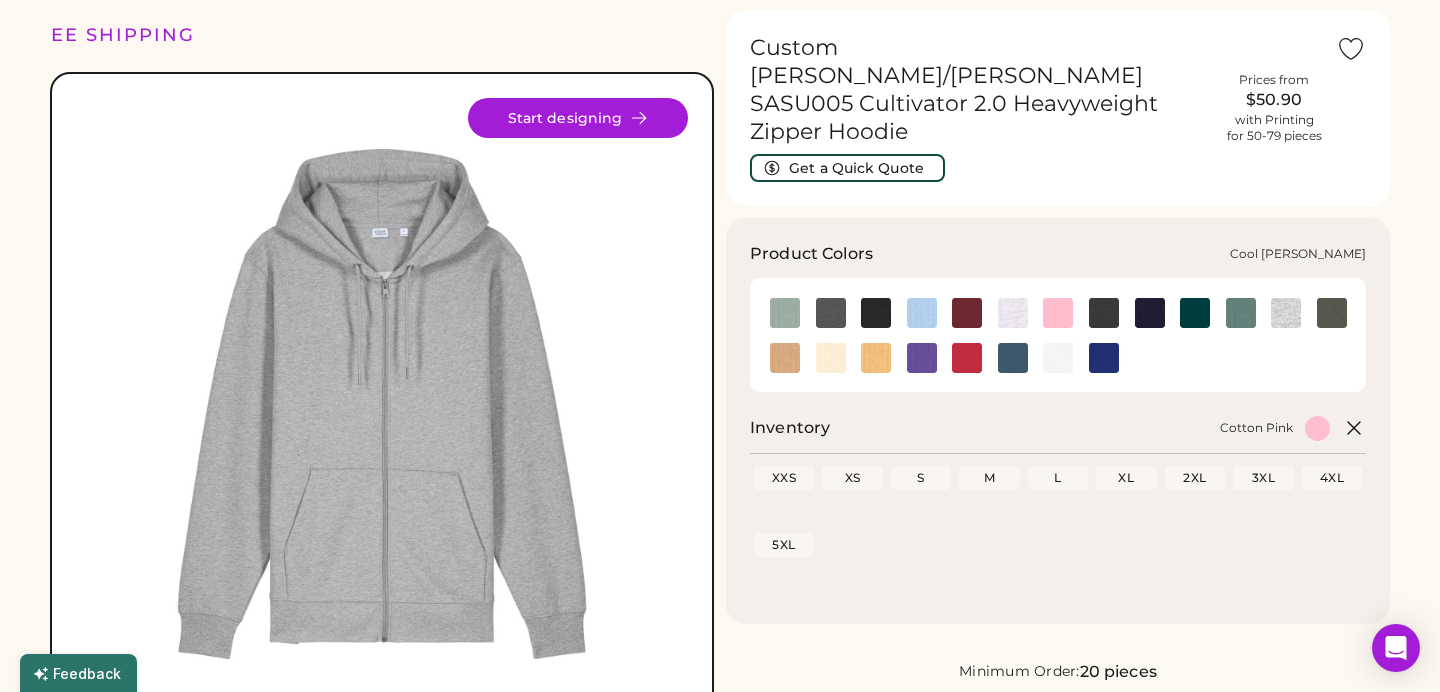 click 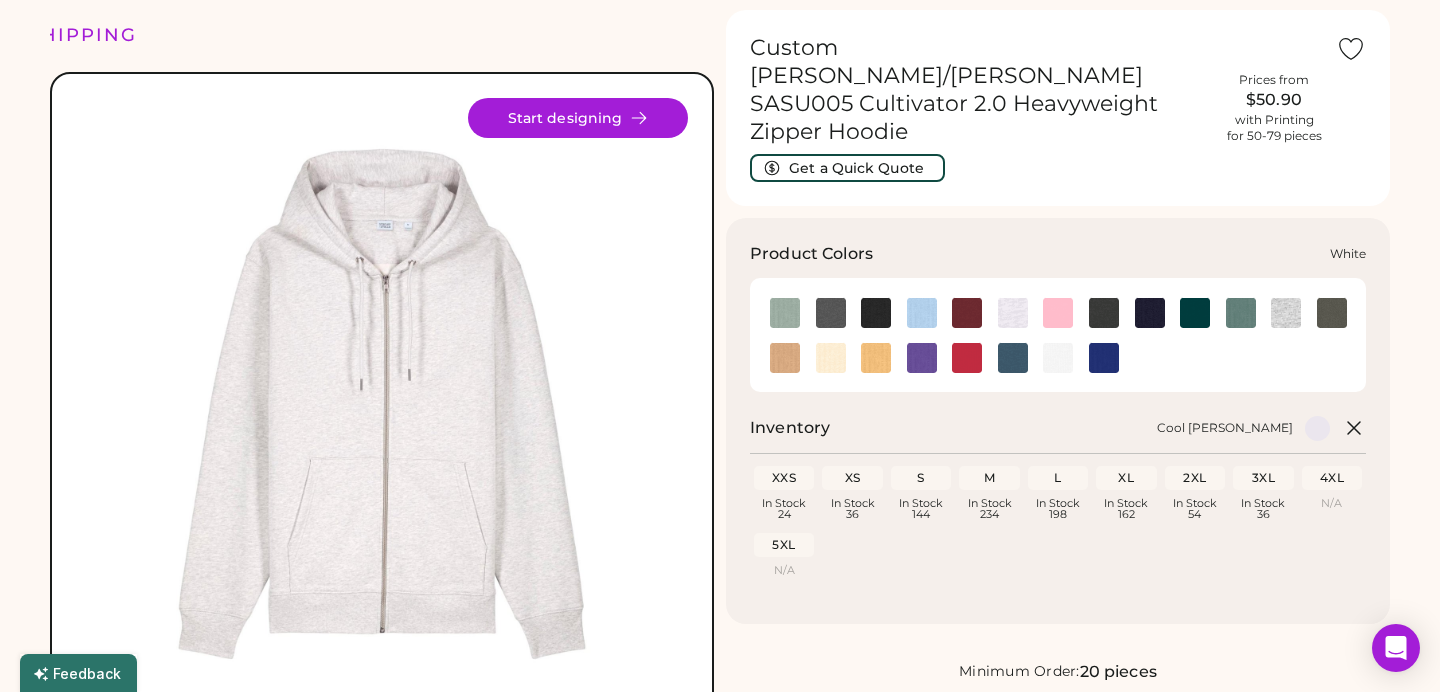 click 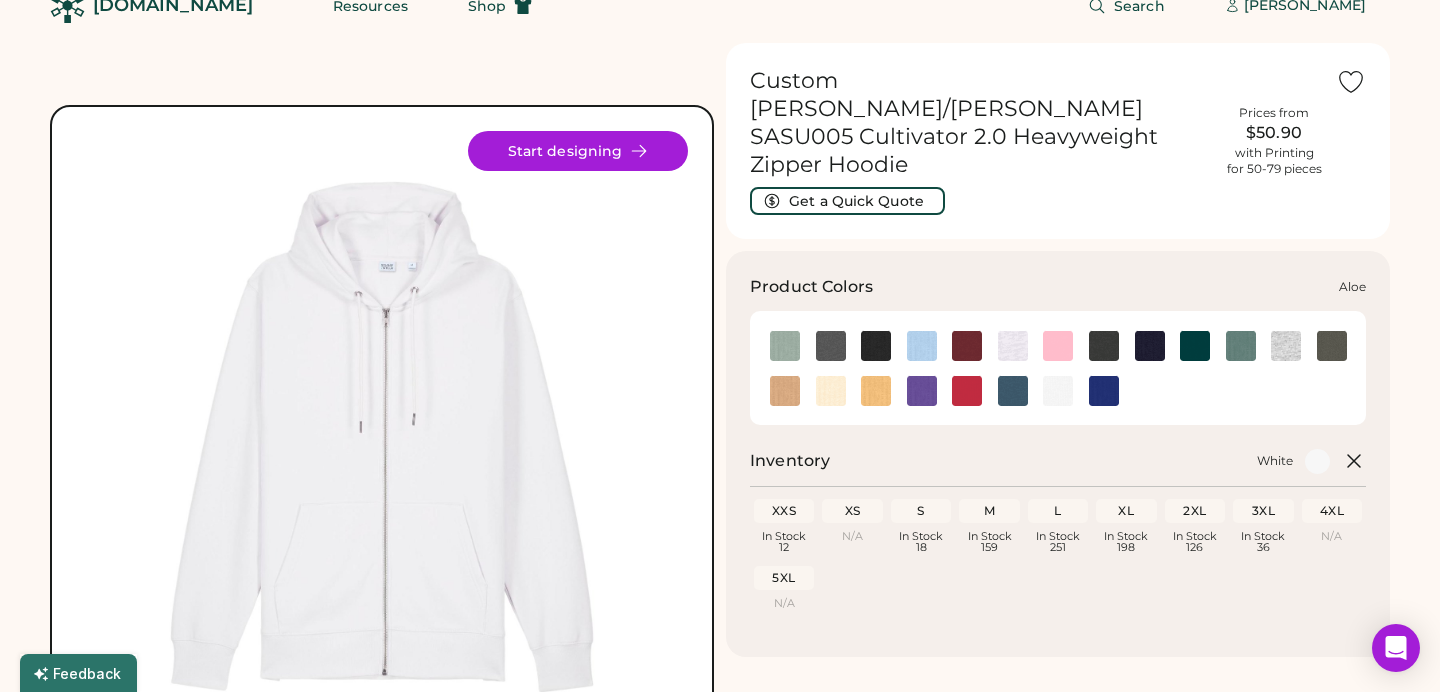 scroll, scrollTop: 0, scrollLeft: 0, axis: both 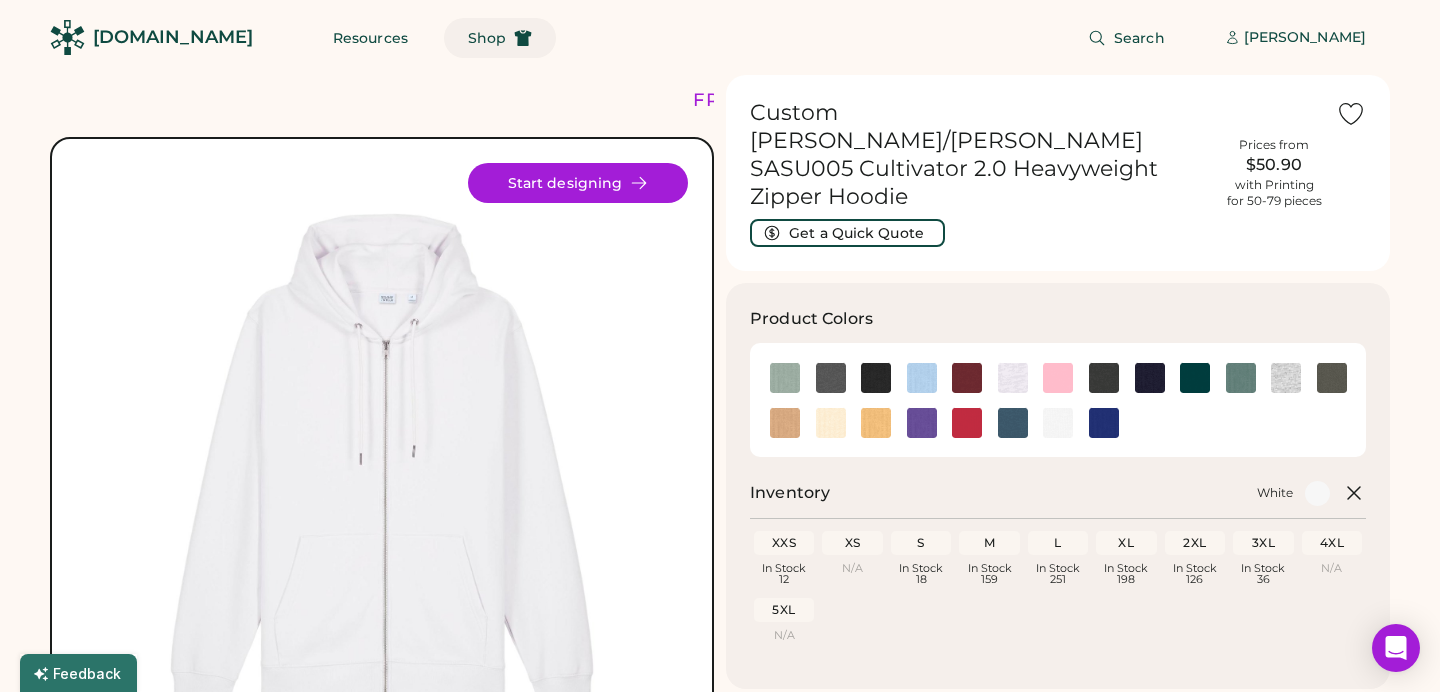 click on "Shop" at bounding box center (500, 38) 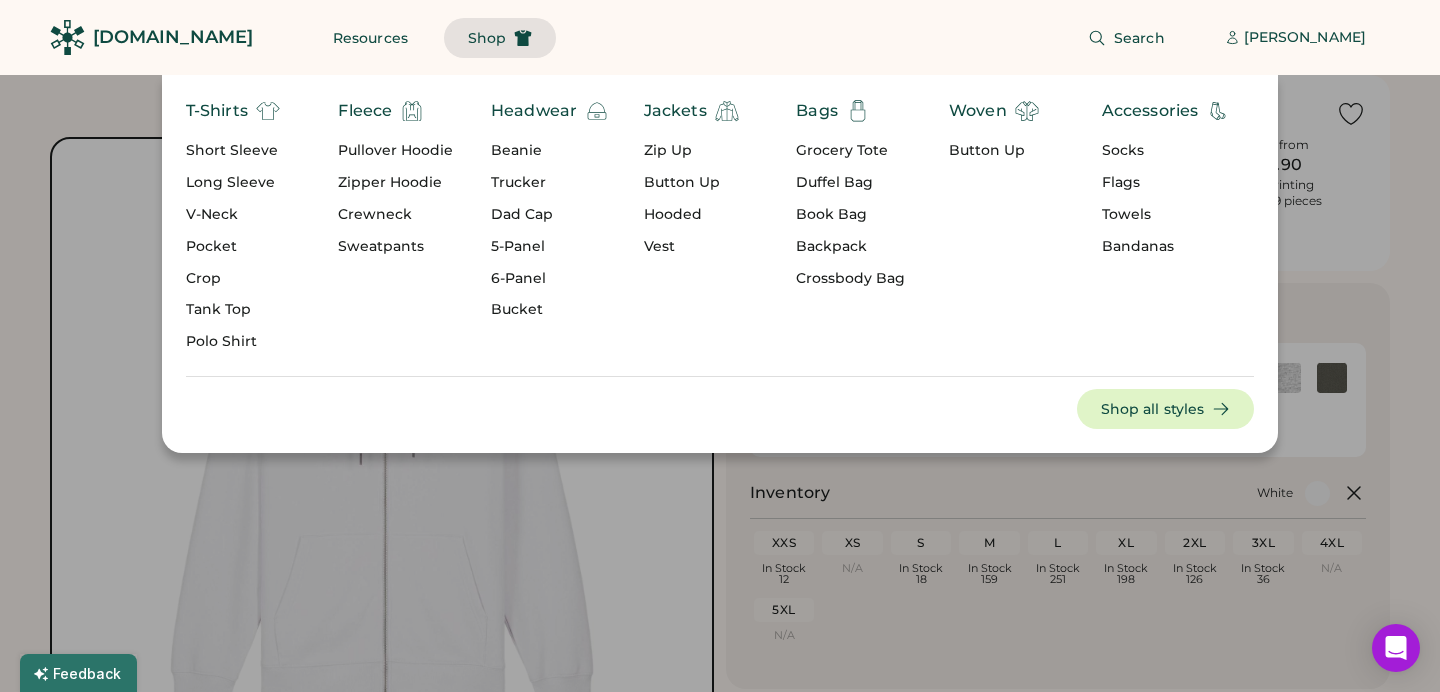 click on "Search    Billy Klepper  | Sign up" 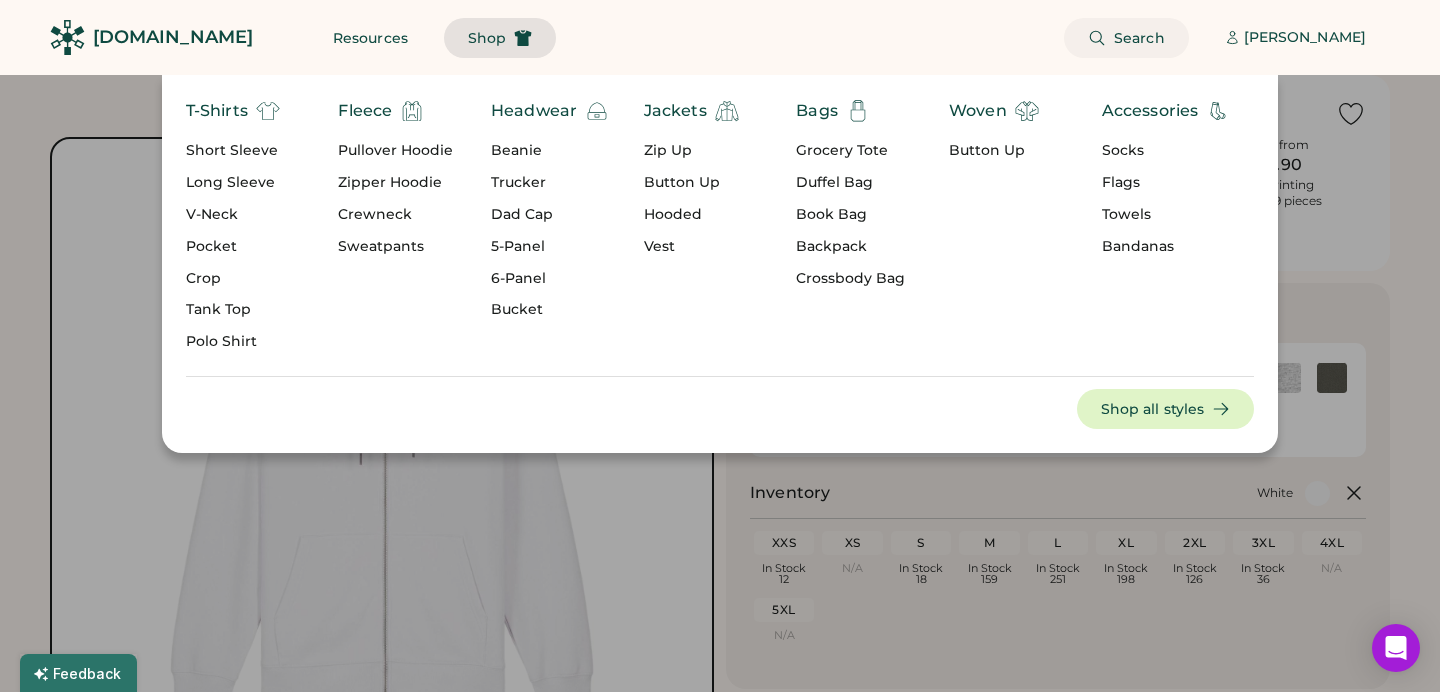 click on "Search" at bounding box center [1126, 38] 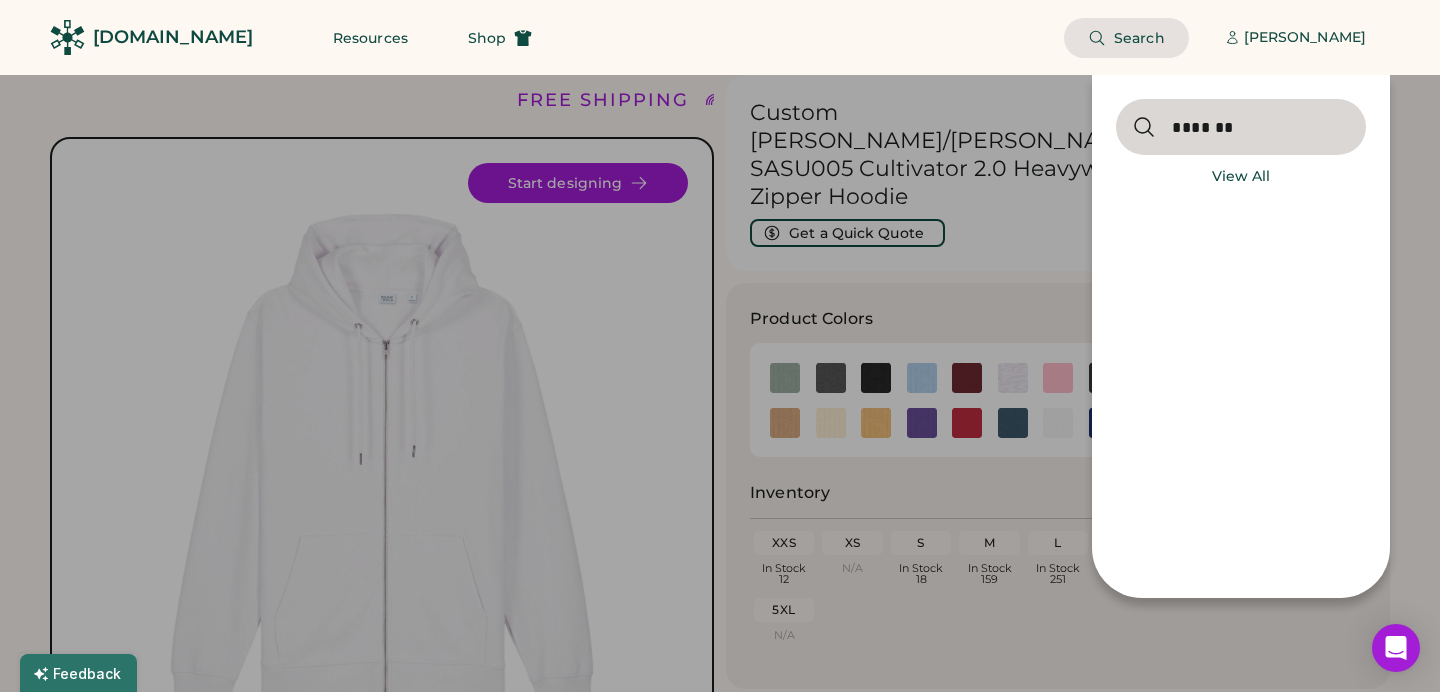 type on "*******" 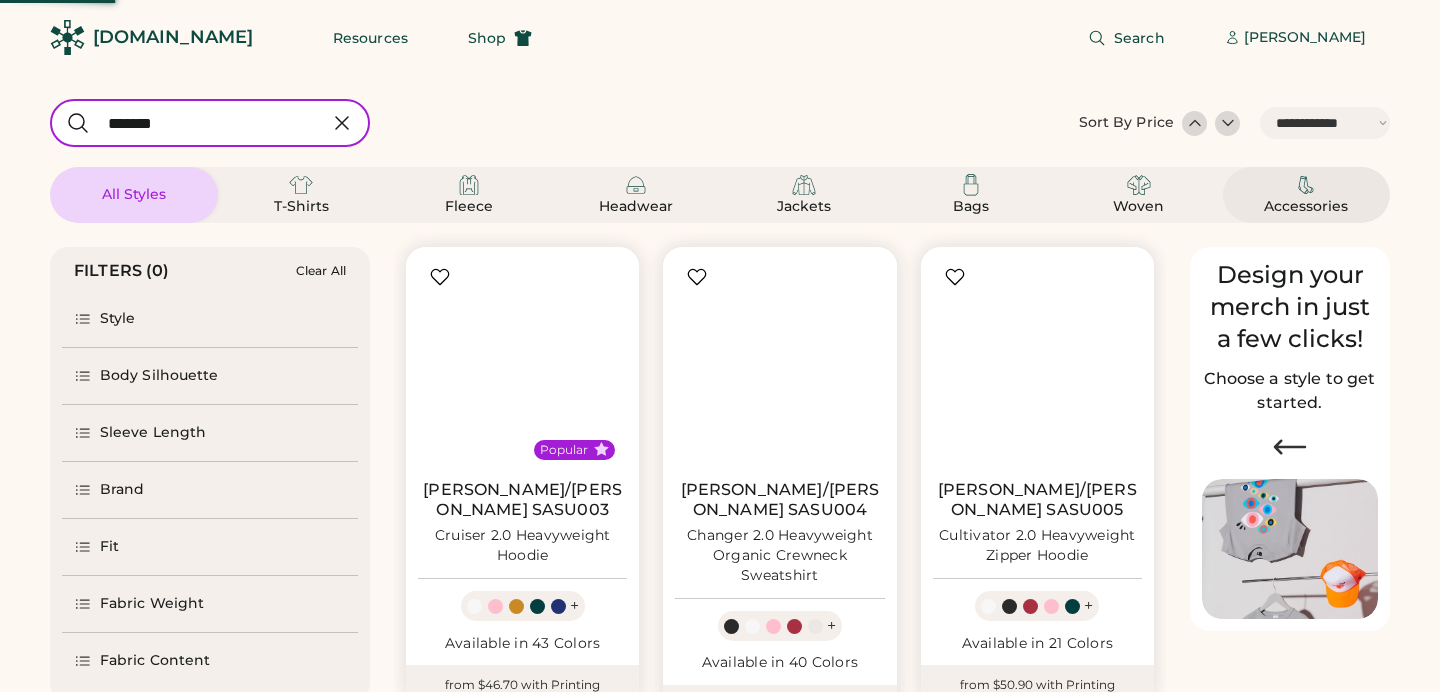 select on "*****" 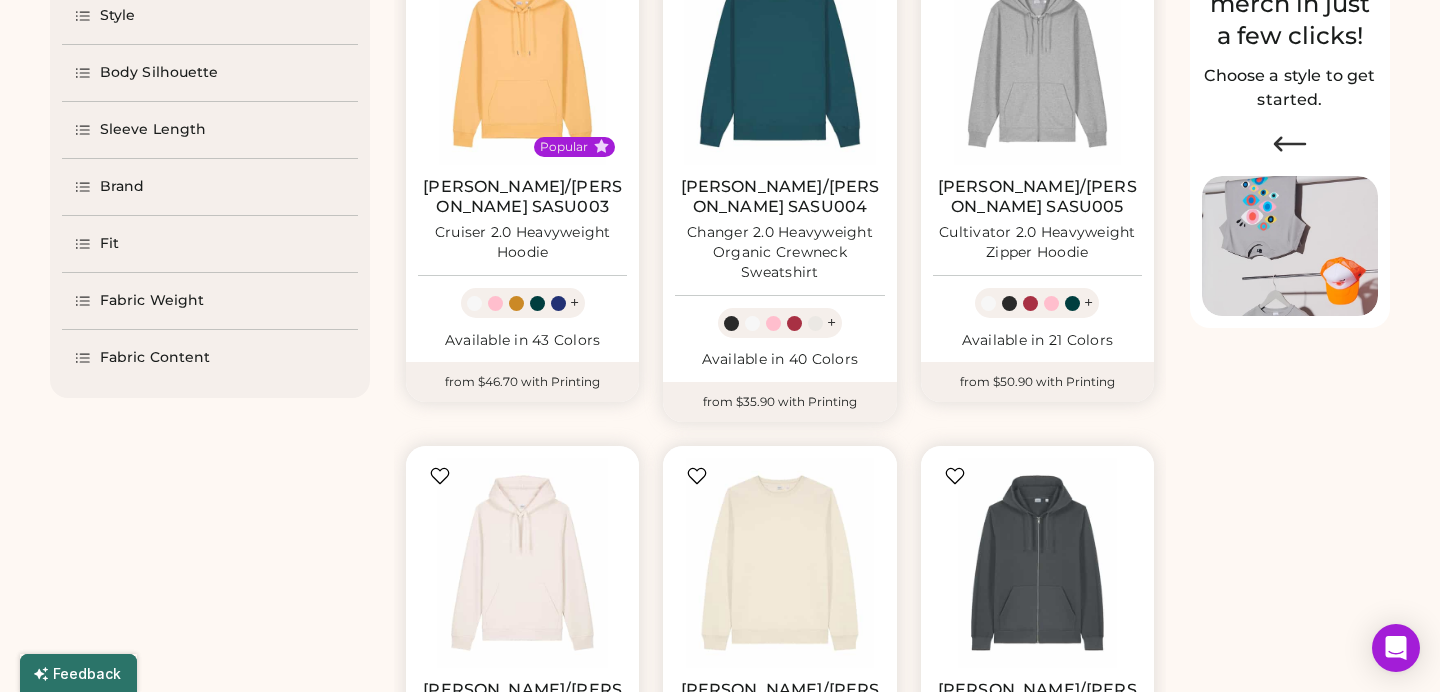scroll, scrollTop: 0, scrollLeft: 0, axis: both 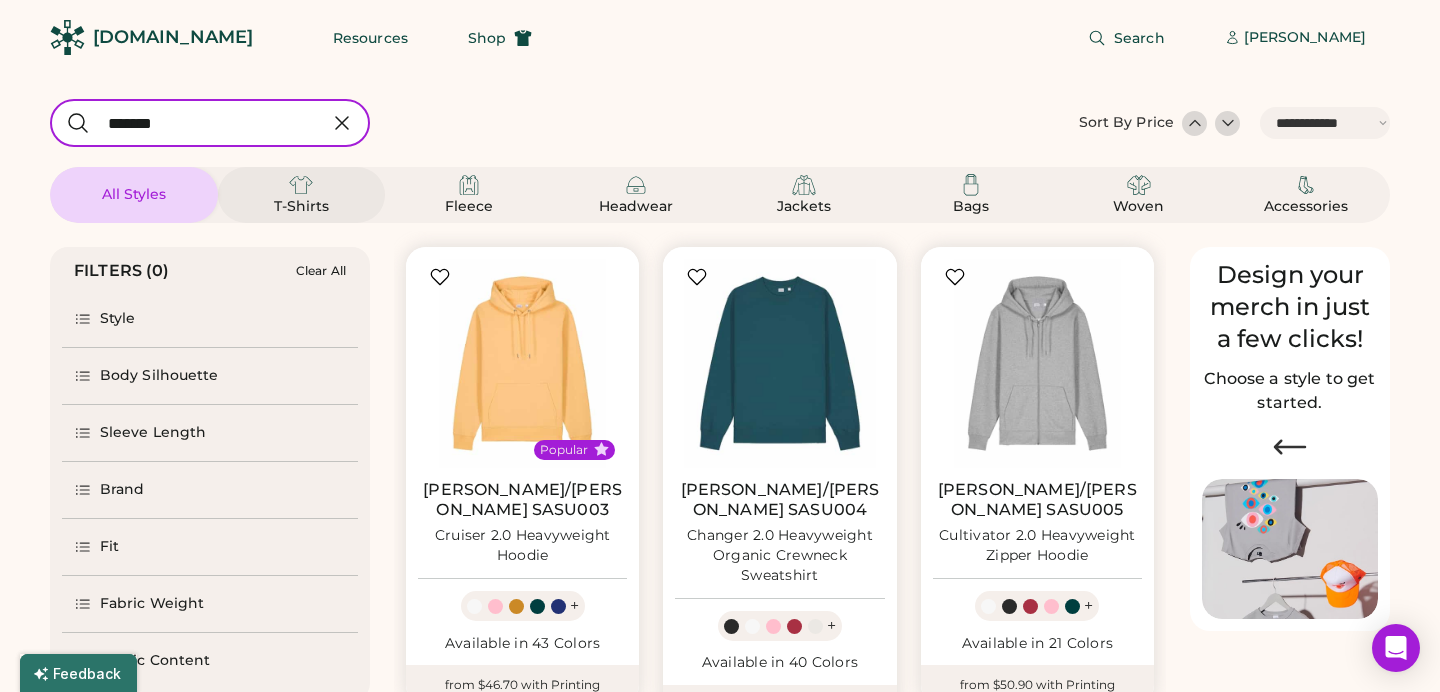 click 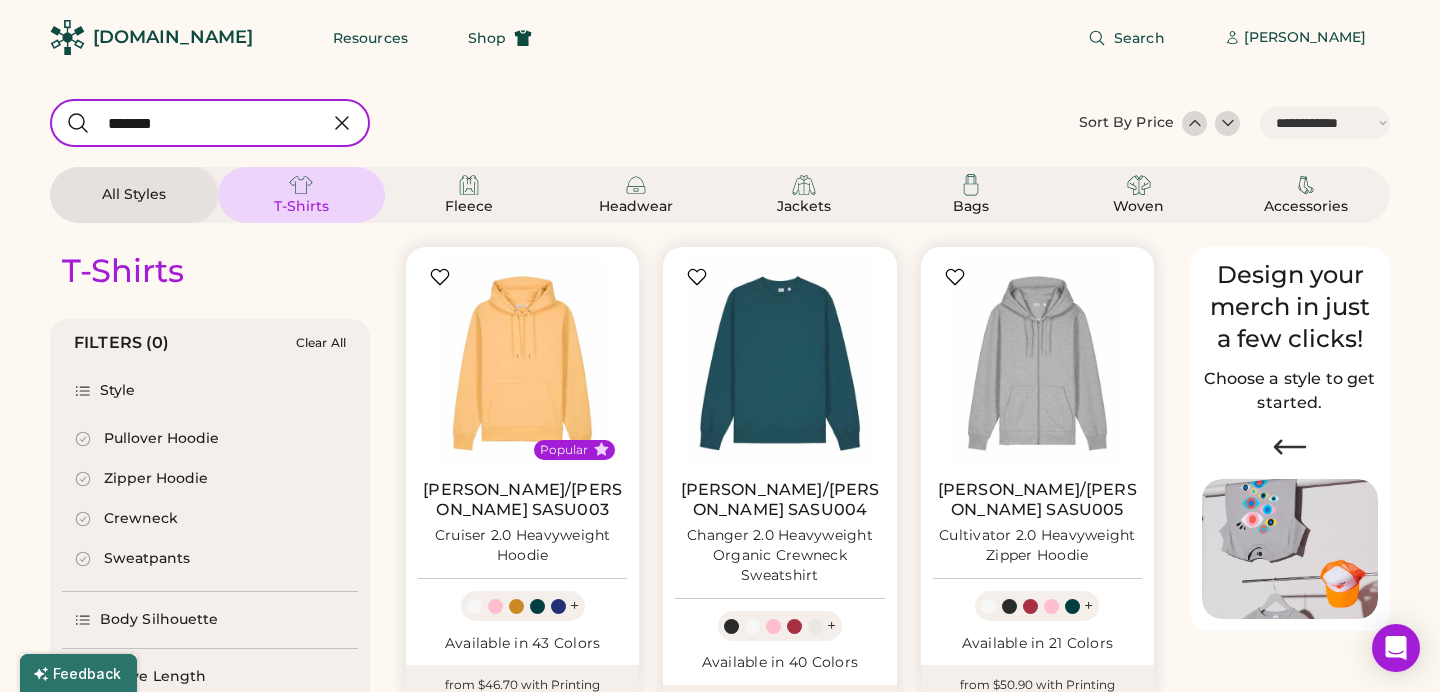 select on "*" 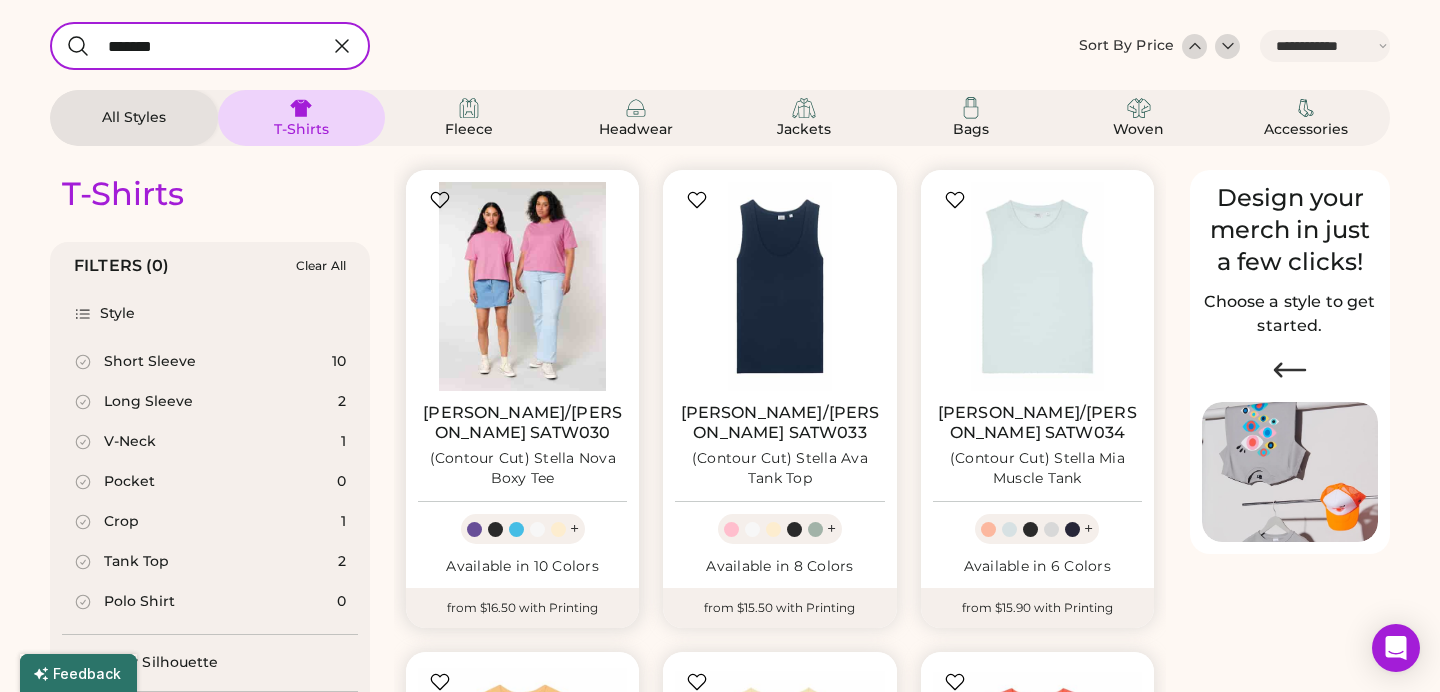 scroll, scrollTop: 0, scrollLeft: 0, axis: both 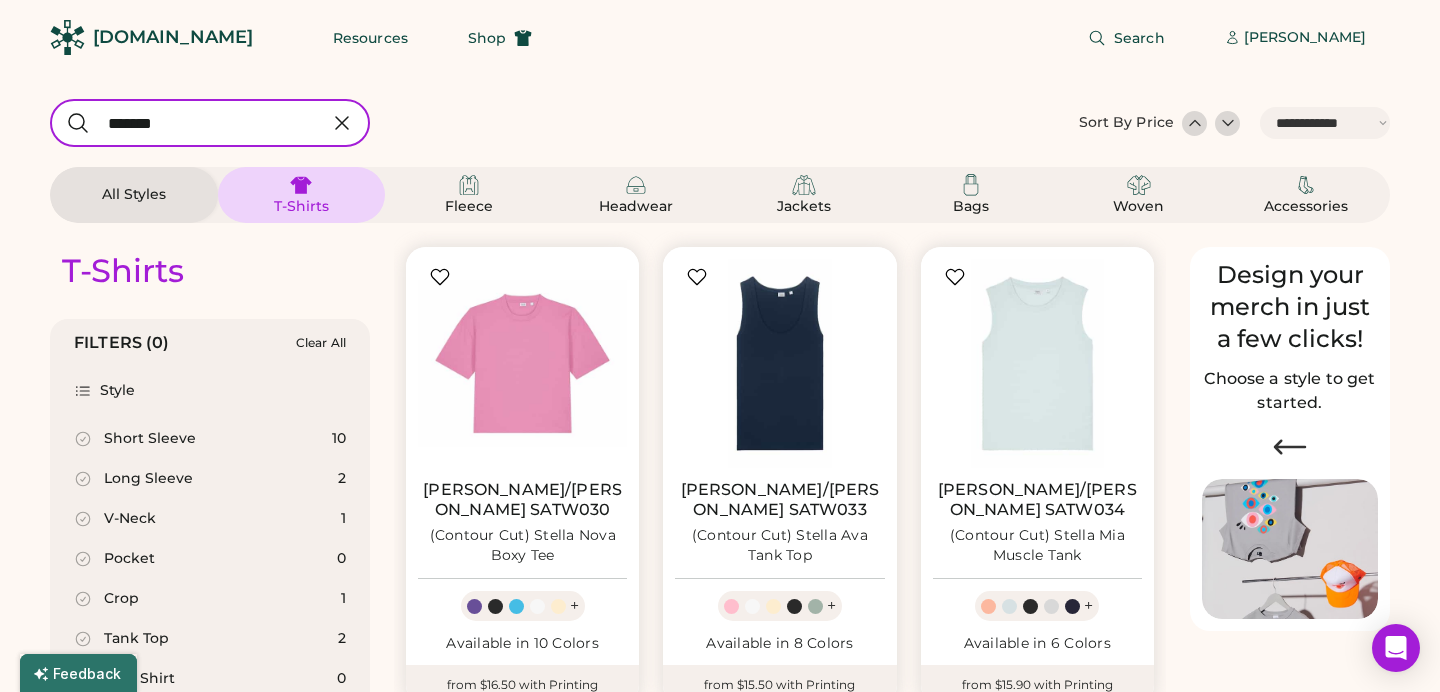 click 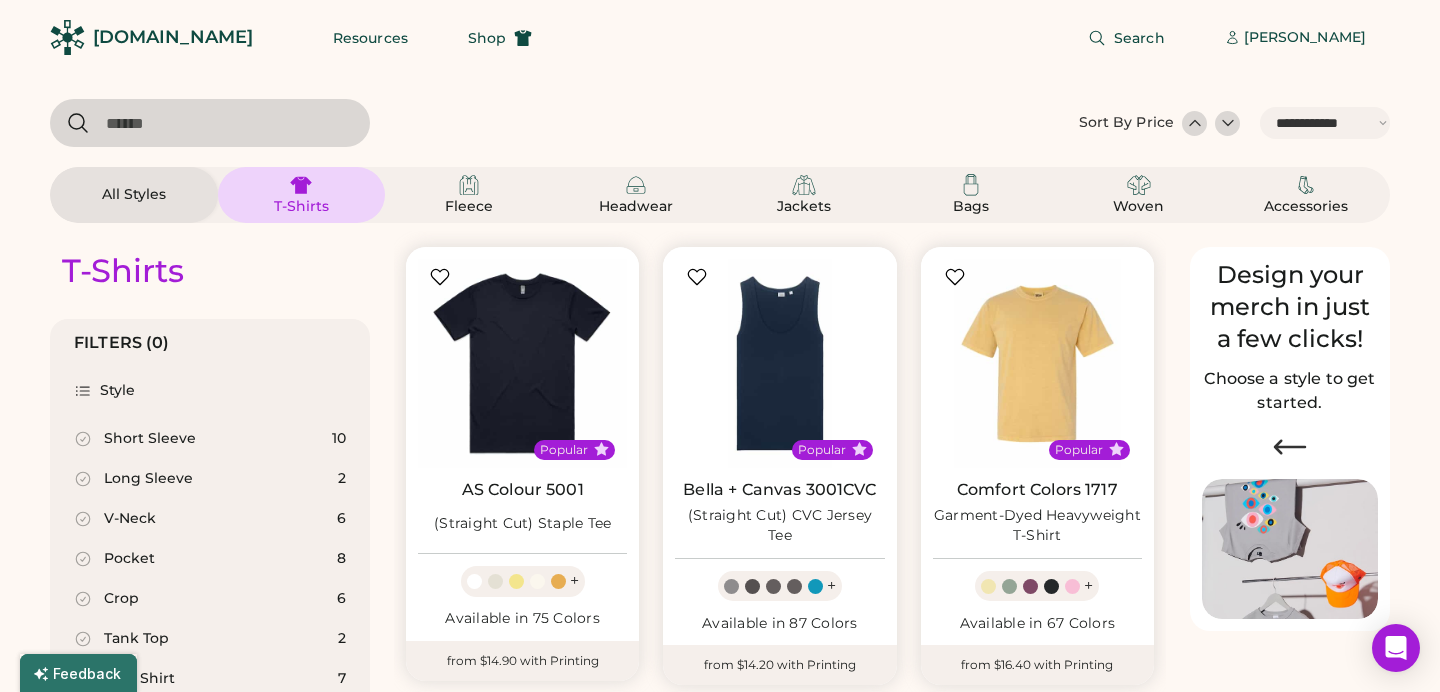 click on "All Styles" at bounding box center [134, 195] 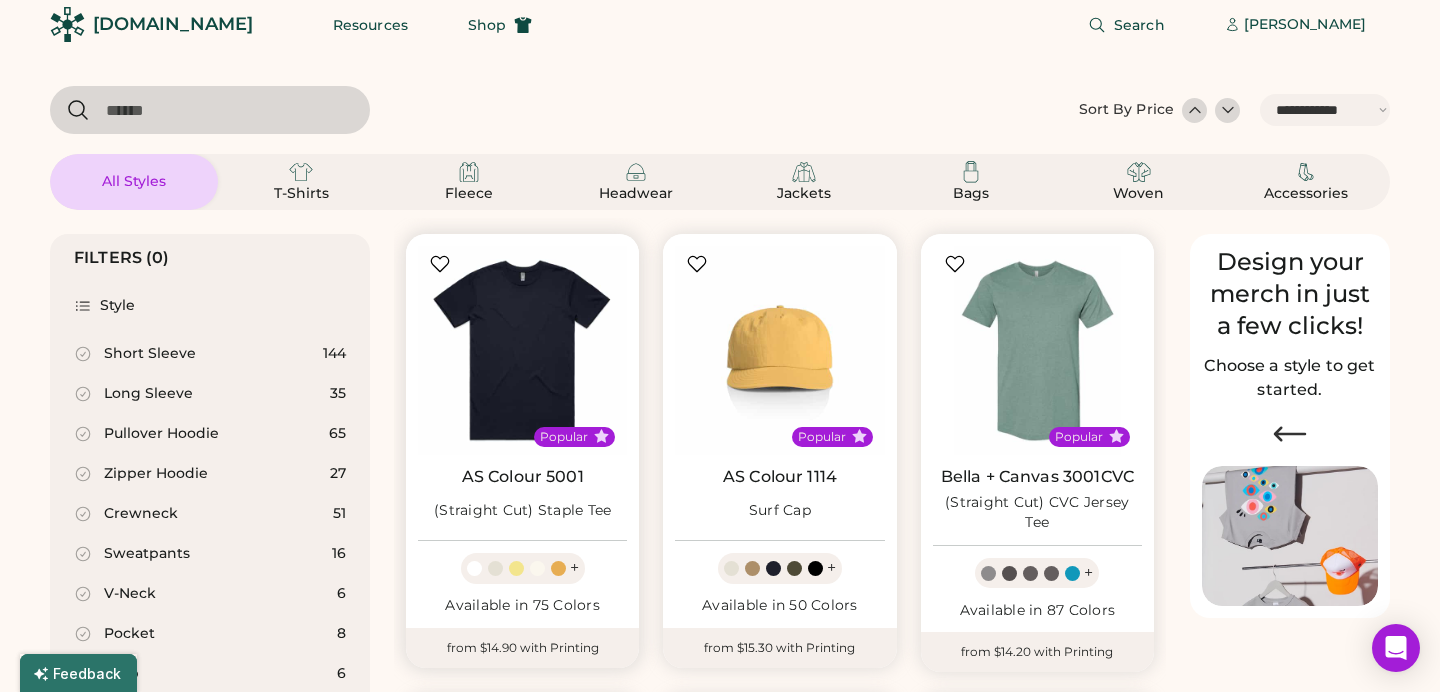 scroll, scrollTop: 0, scrollLeft: 0, axis: both 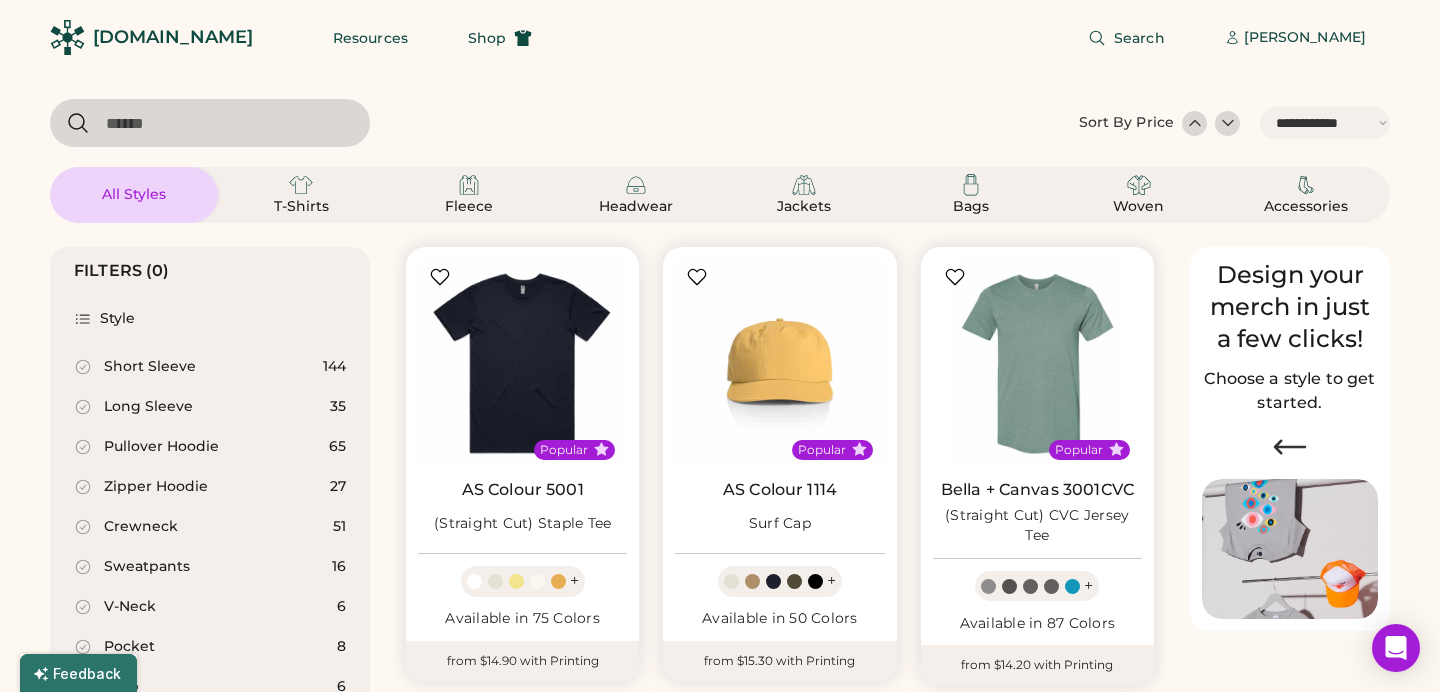 click on "Short Sleeve 144" at bounding box center (210, 367) 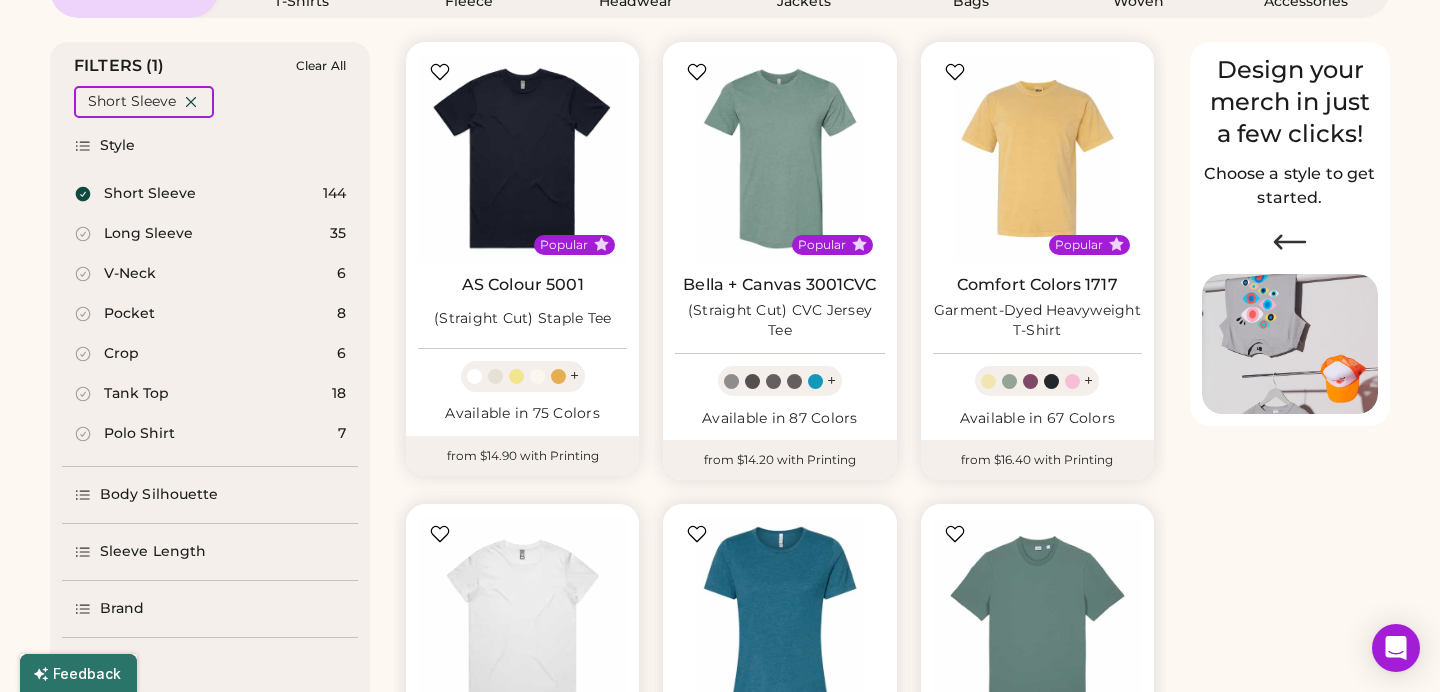 scroll, scrollTop: 0, scrollLeft: 0, axis: both 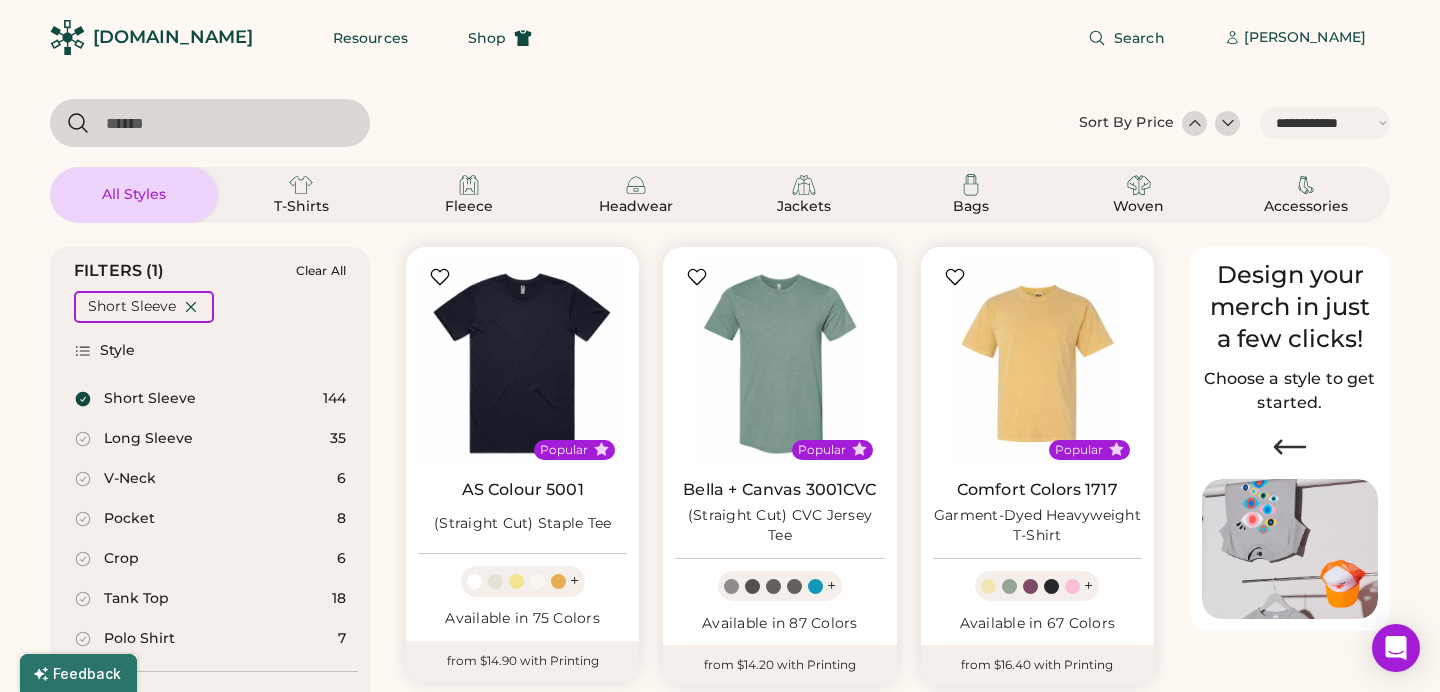 click 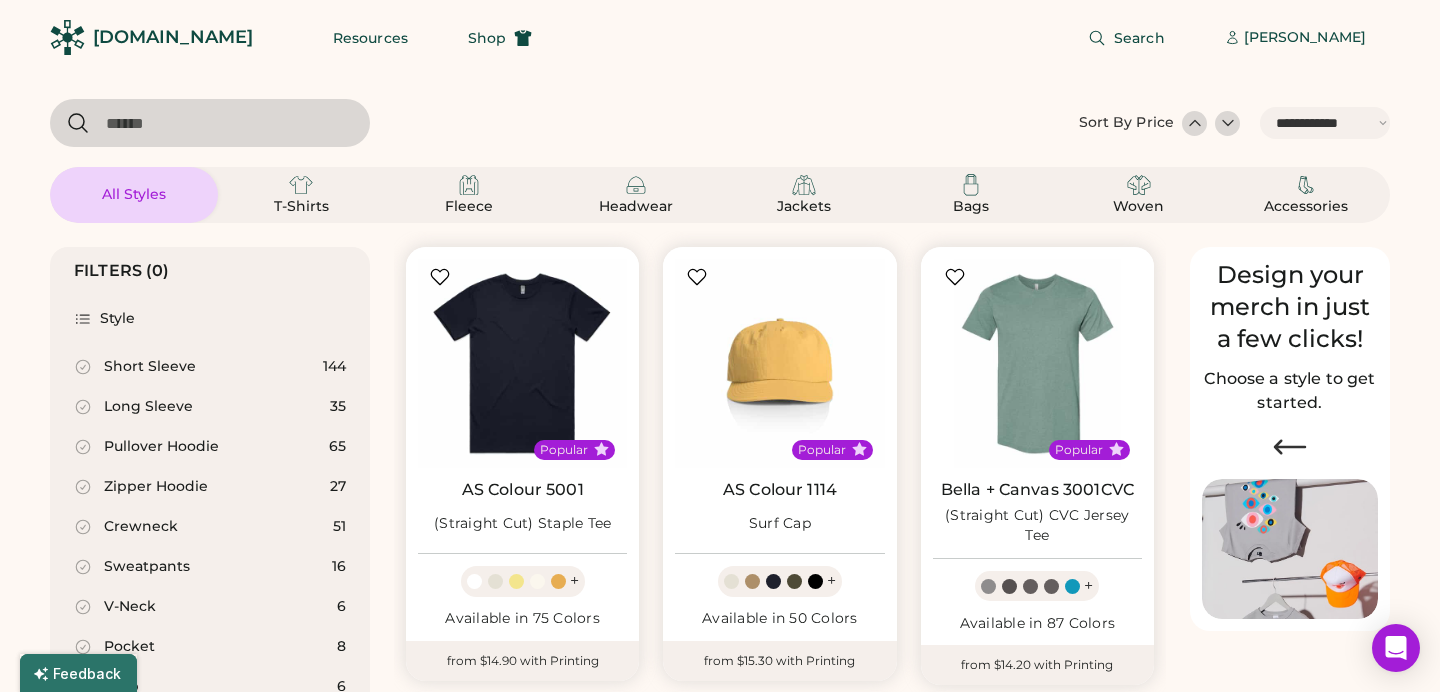 click at bounding box center [210, 123] 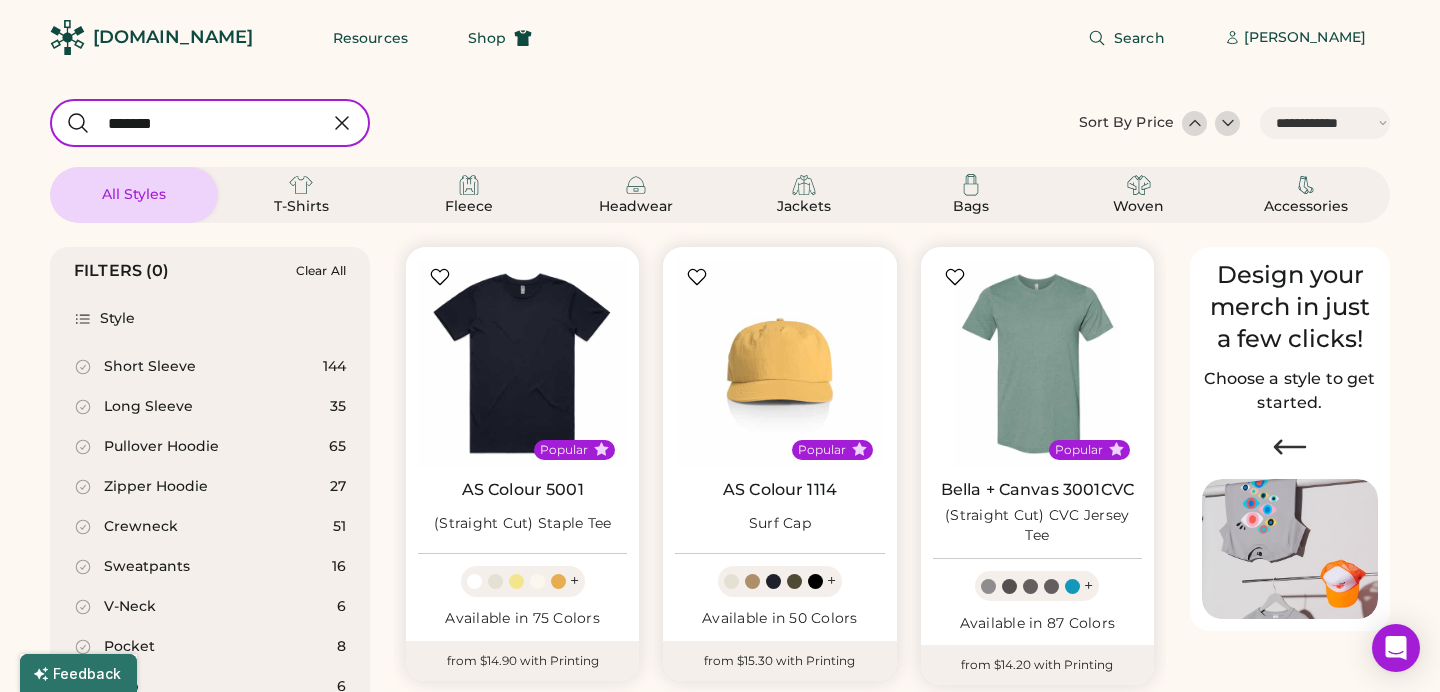 type on "*******" 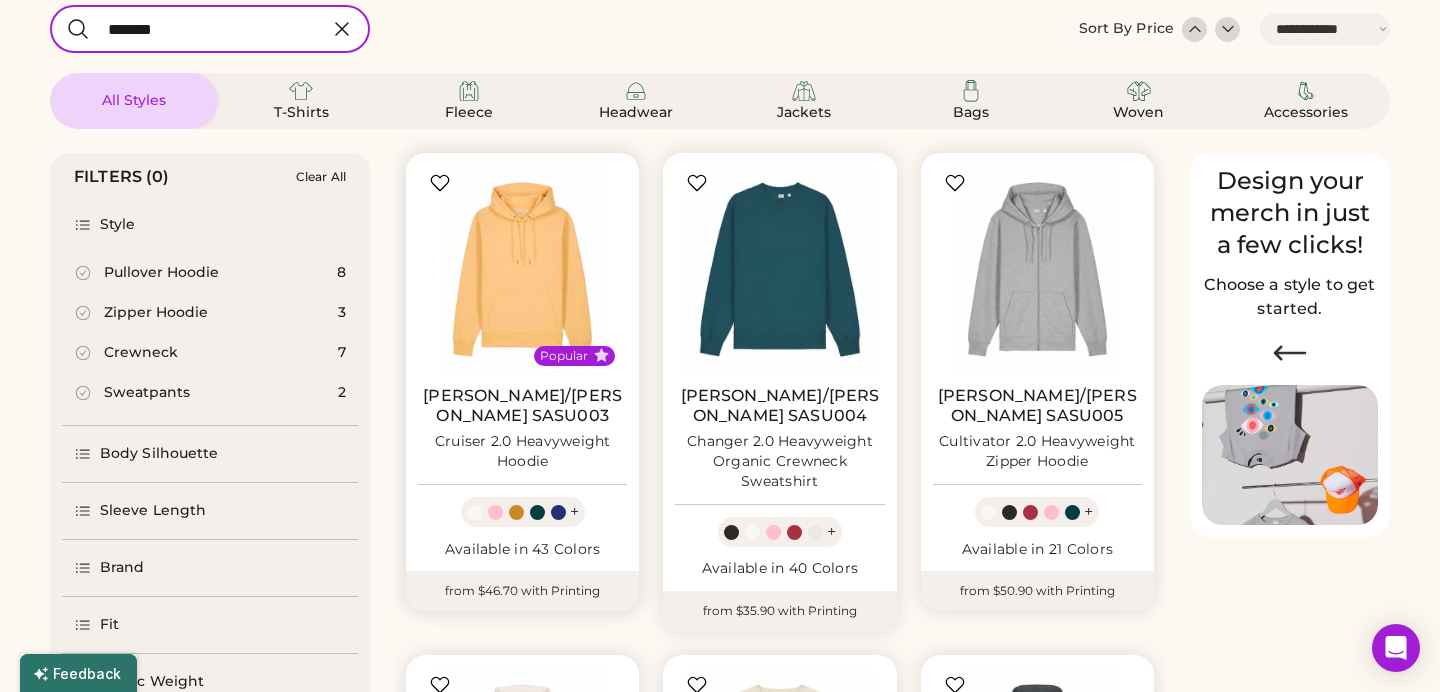 scroll, scrollTop: 120, scrollLeft: 0, axis: vertical 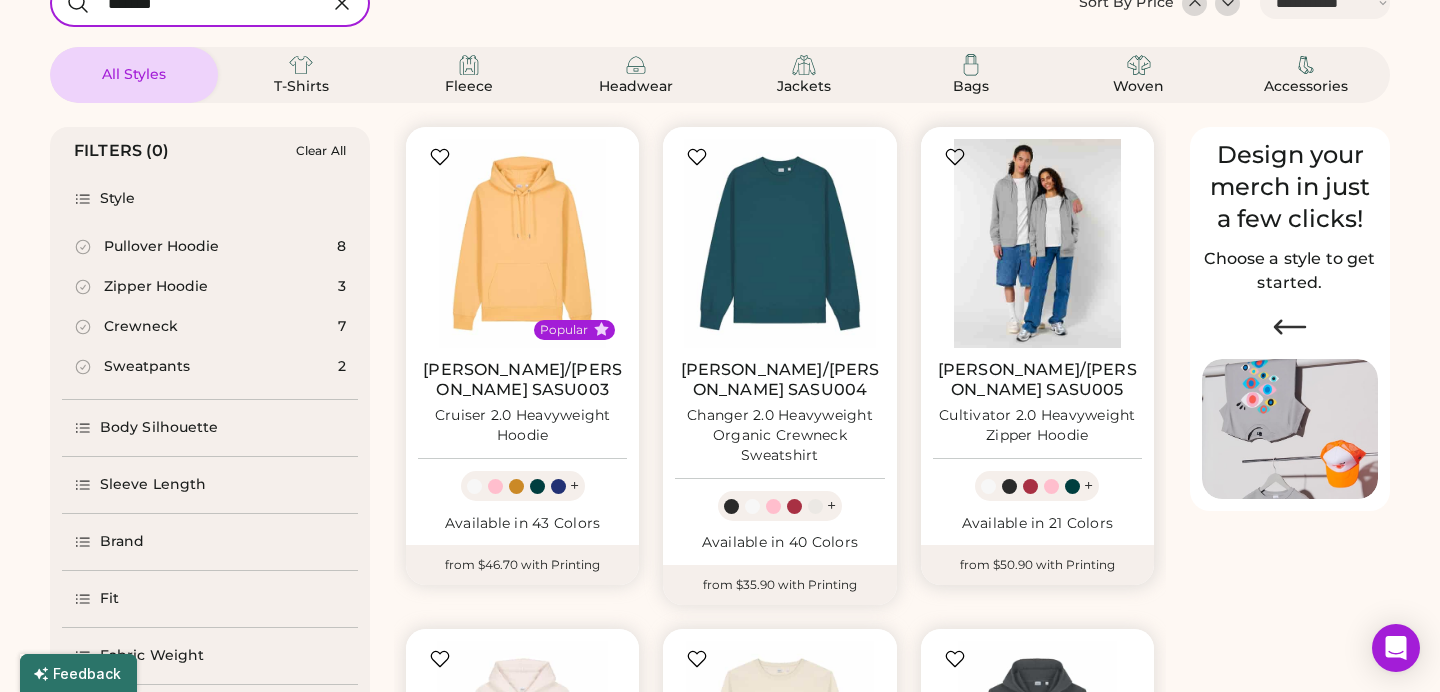click at bounding box center [1037, 243] 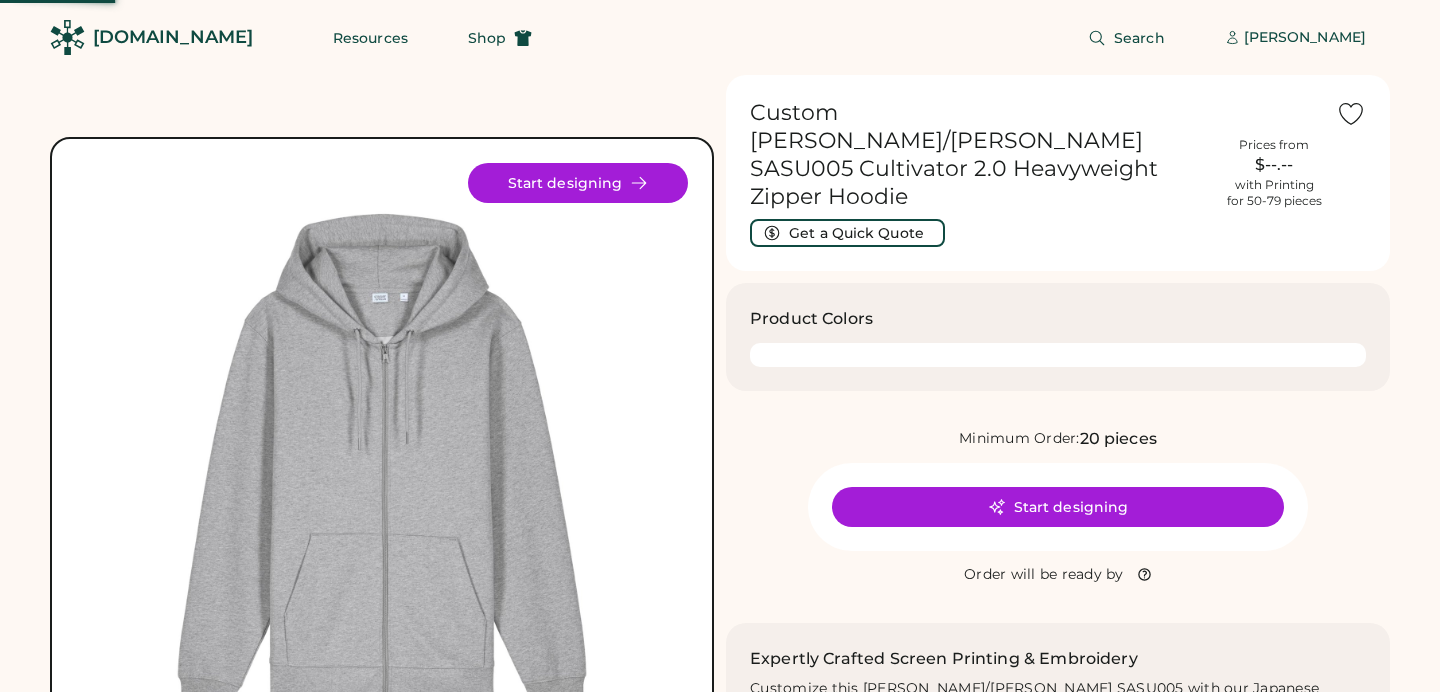 scroll, scrollTop: 0, scrollLeft: 0, axis: both 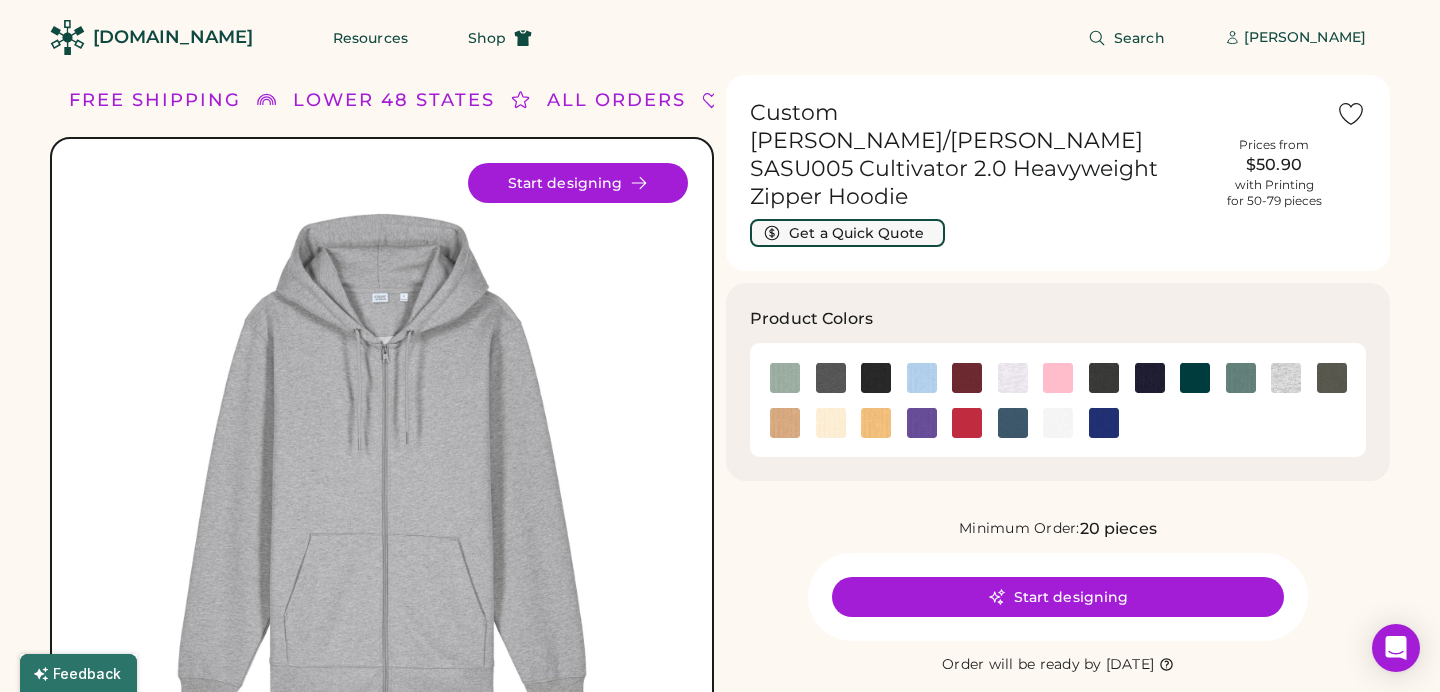 click on "Get a Quick Quote" at bounding box center (847, 233) 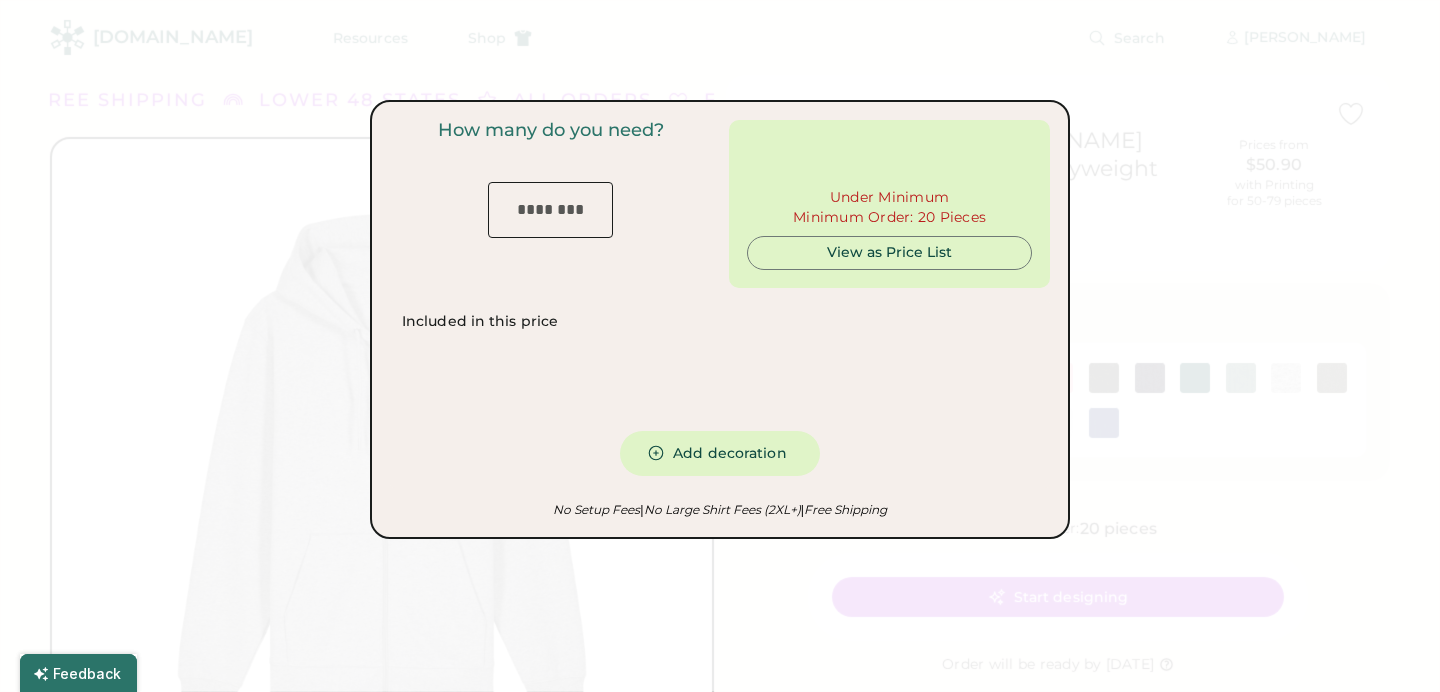type on "***" 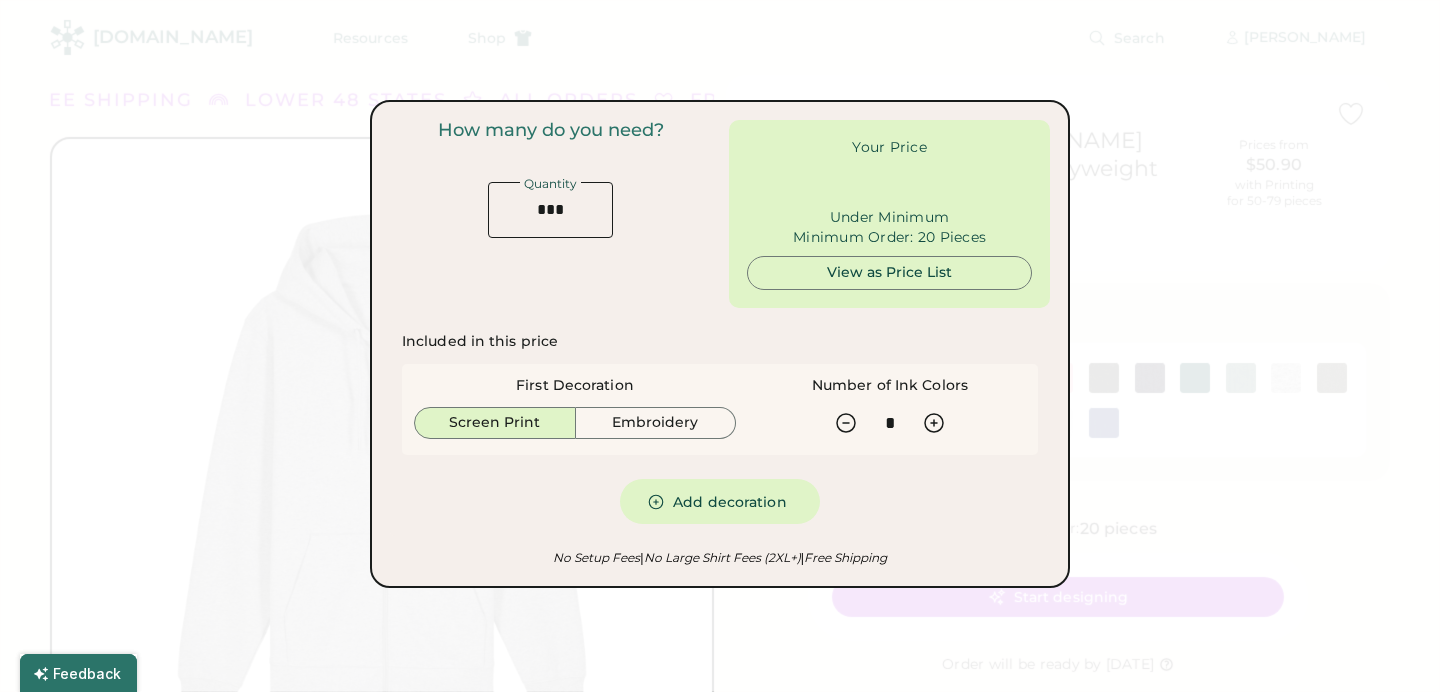 type on "******" 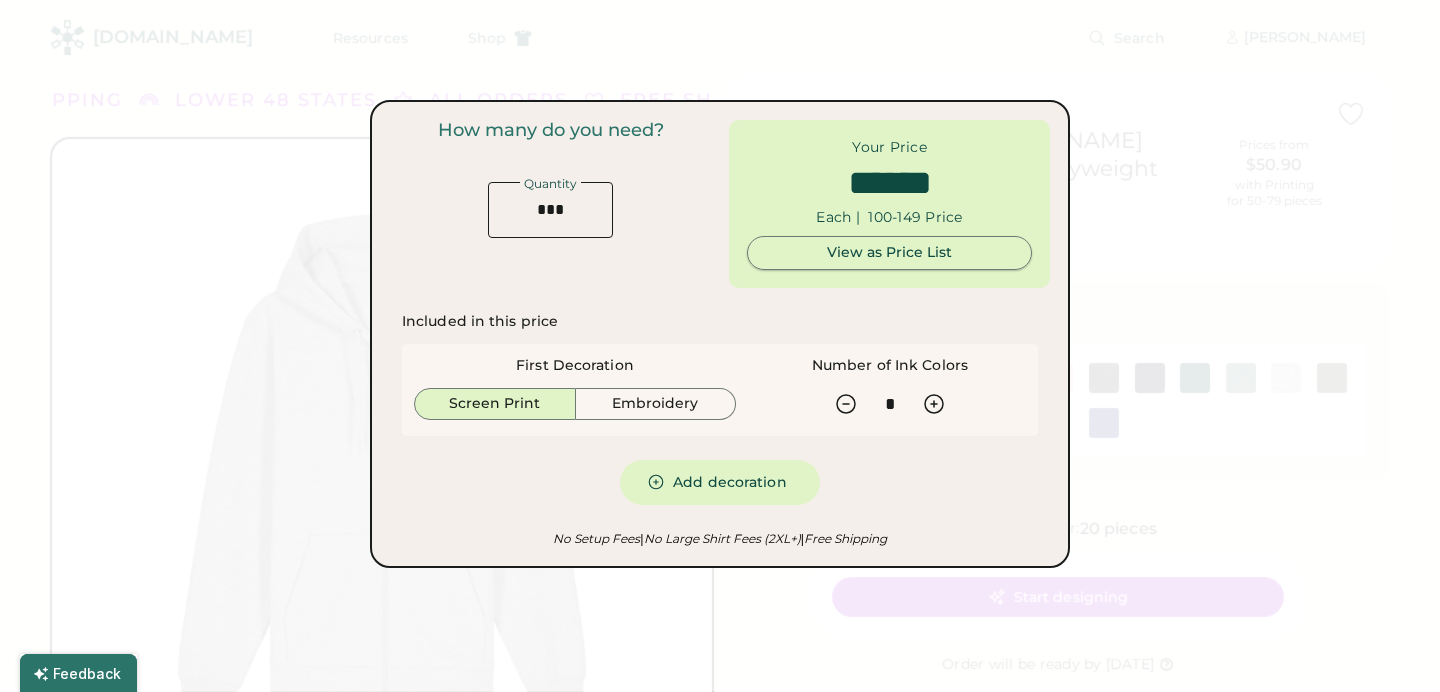 click on "View as Price List" at bounding box center (889, 253) 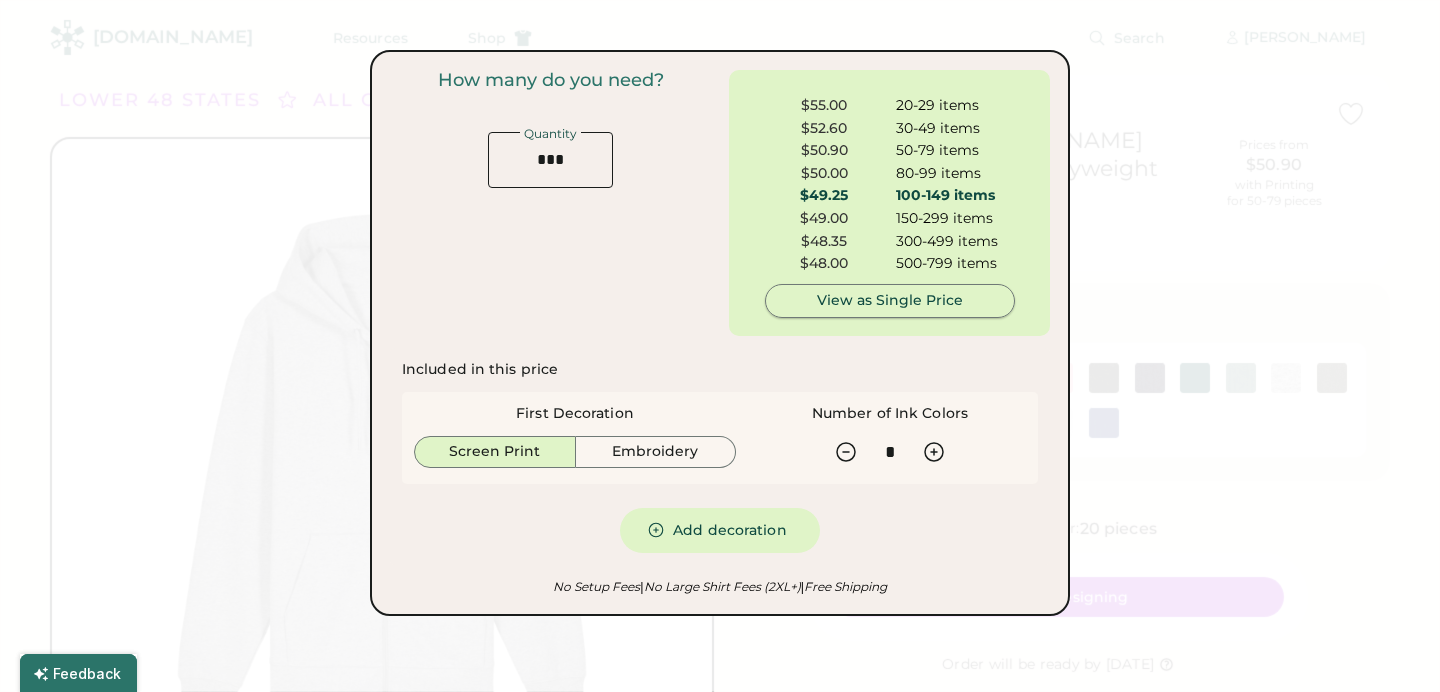 click on "View as Single Price" at bounding box center (890, 301) 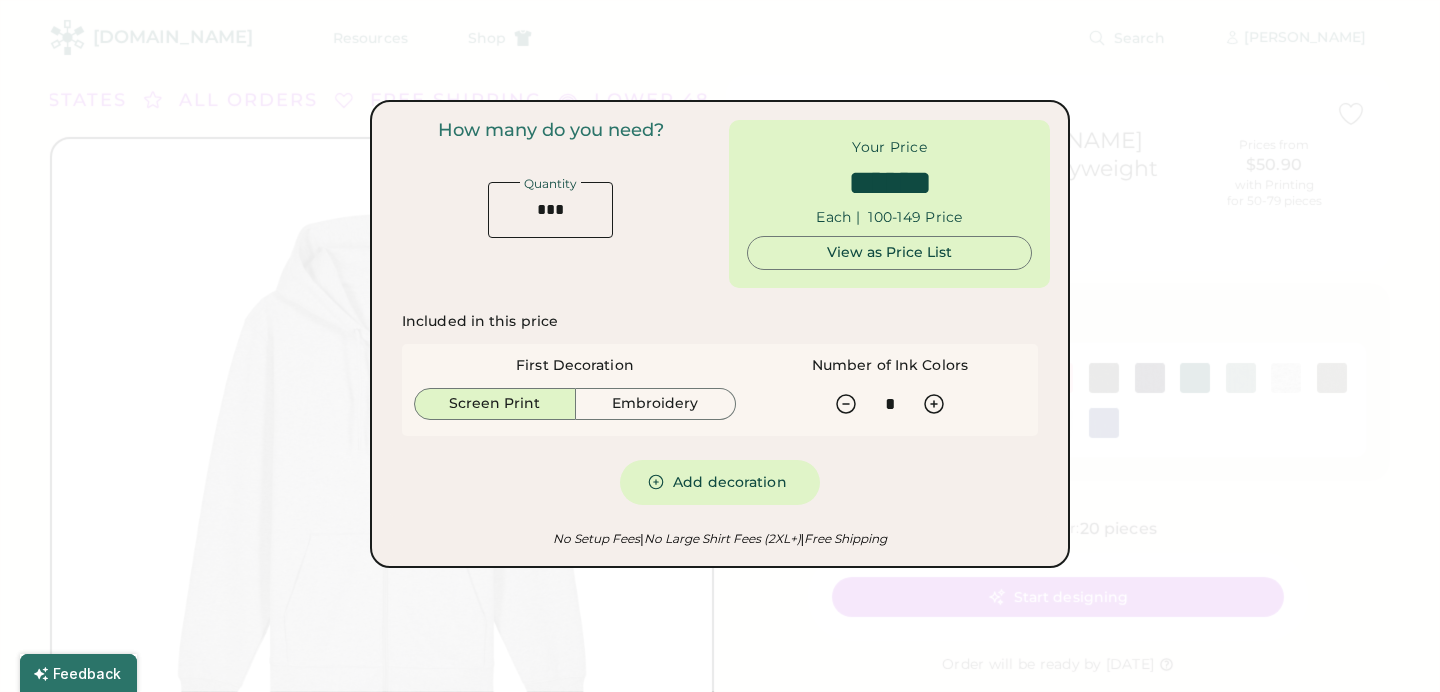 click on "View as Price List" at bounding box center (889, 253) 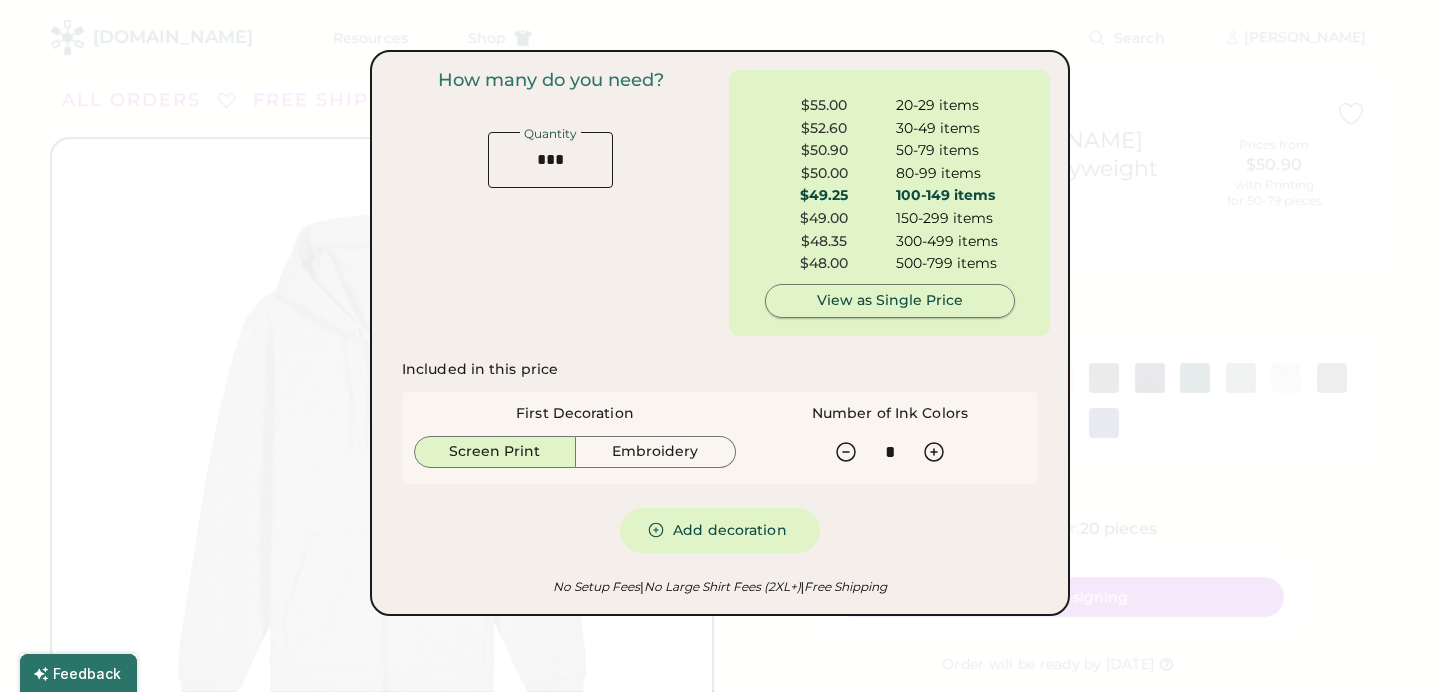 click on "View as Single Price" at bounding box center [890, 301] 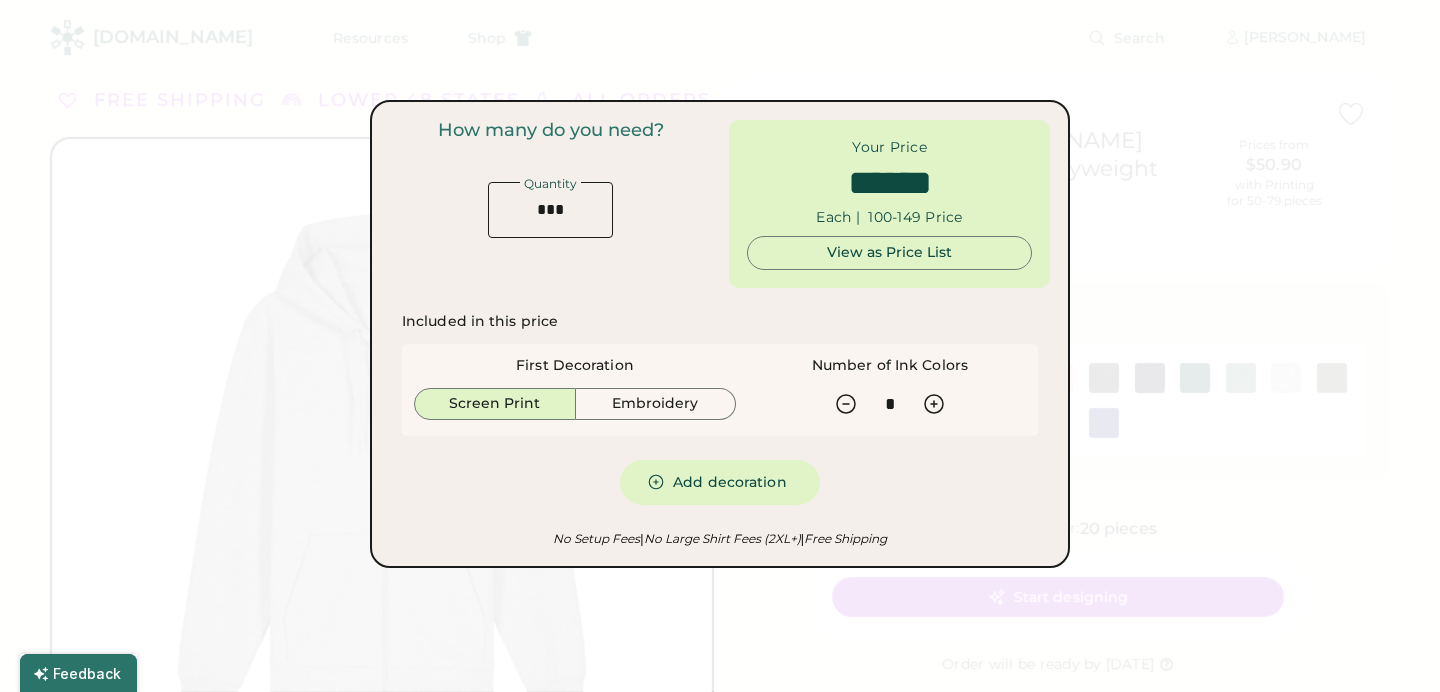 click at bounding box center [550, 210] 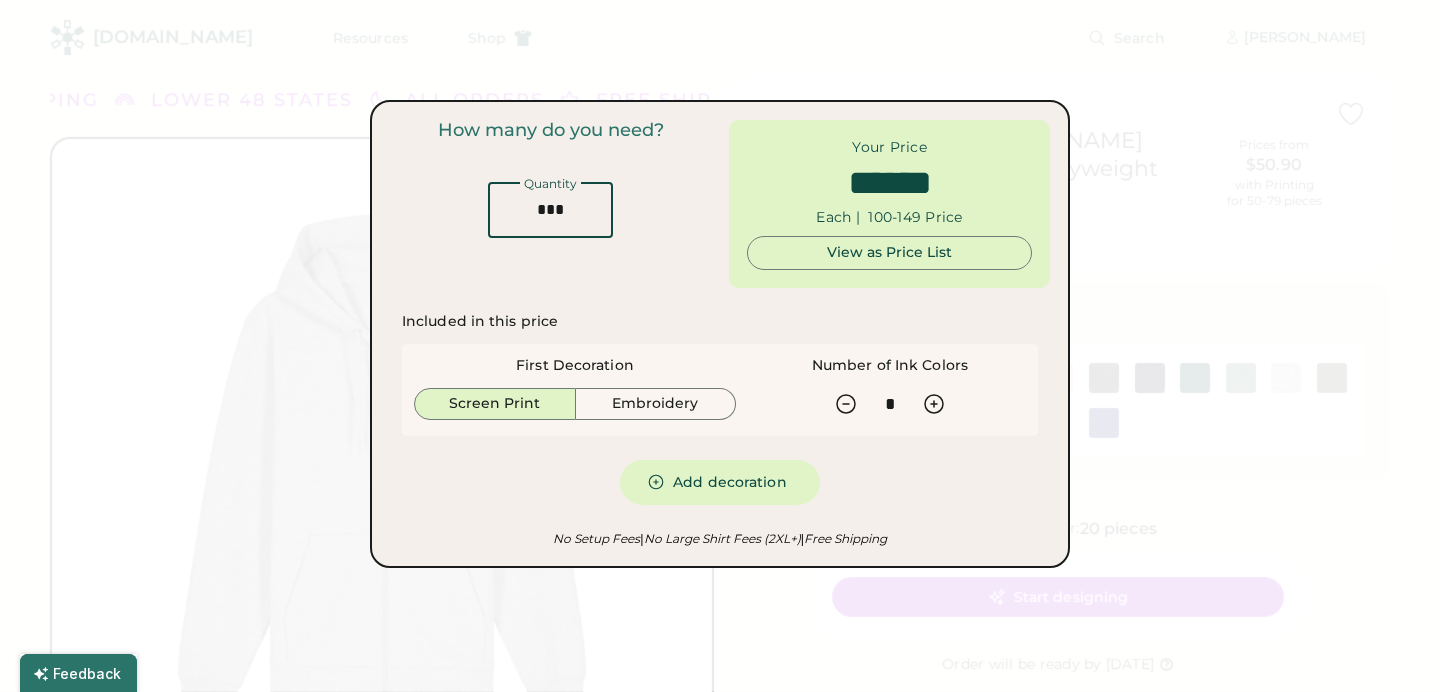 click at bounding box center [720, 346] 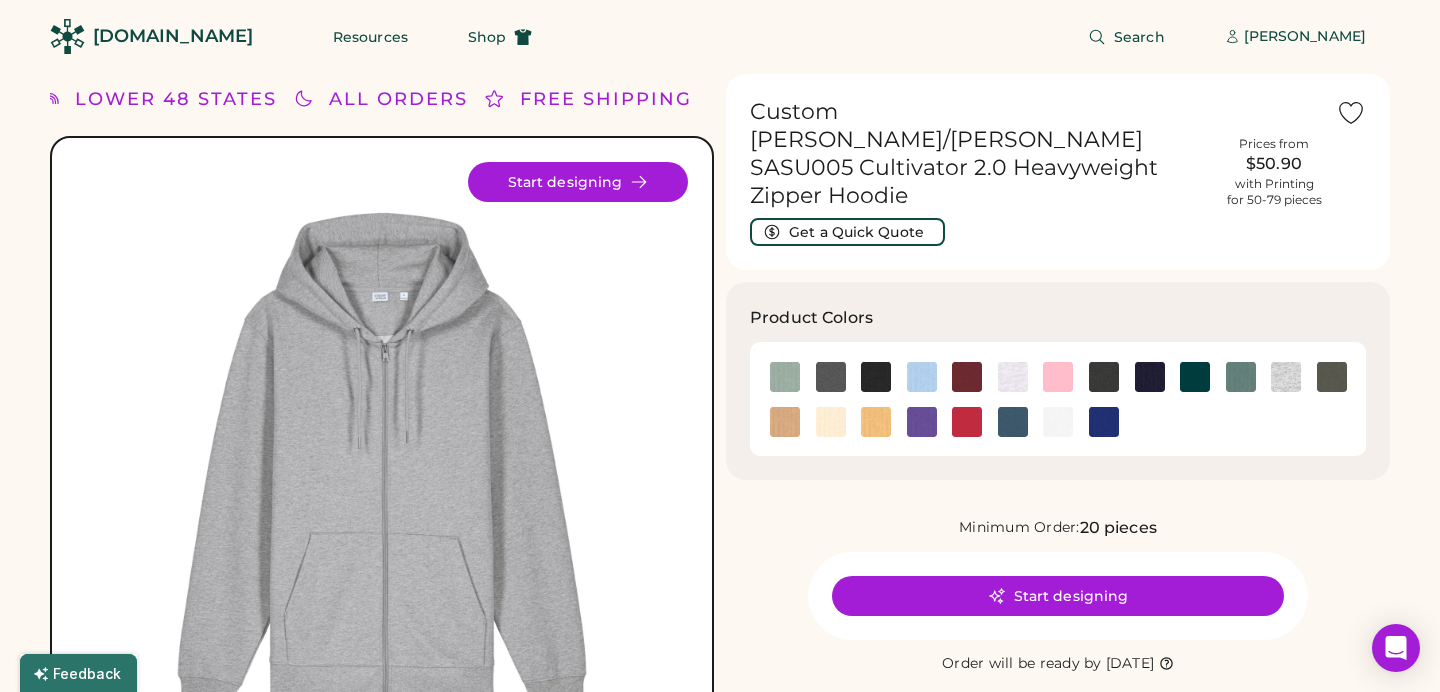scroll, scrollTop: 0, scrollLeft: 0, axis: both 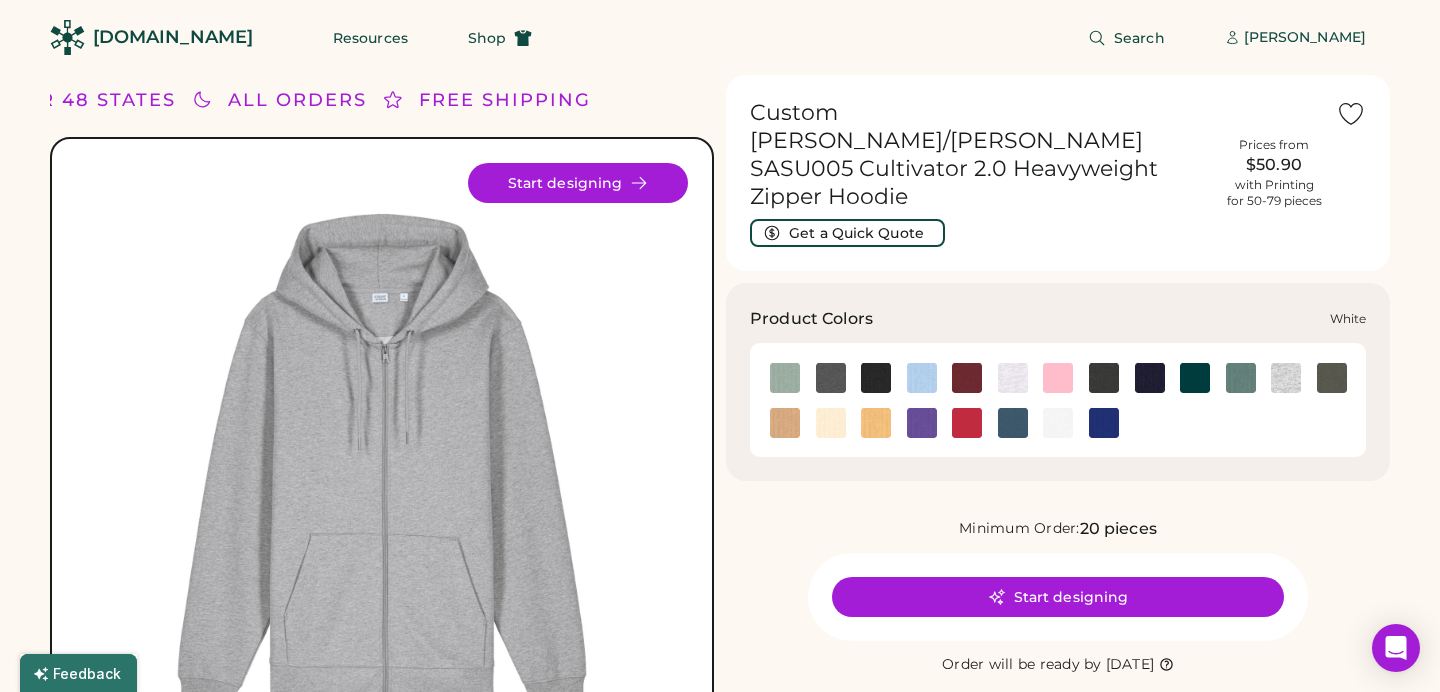 click 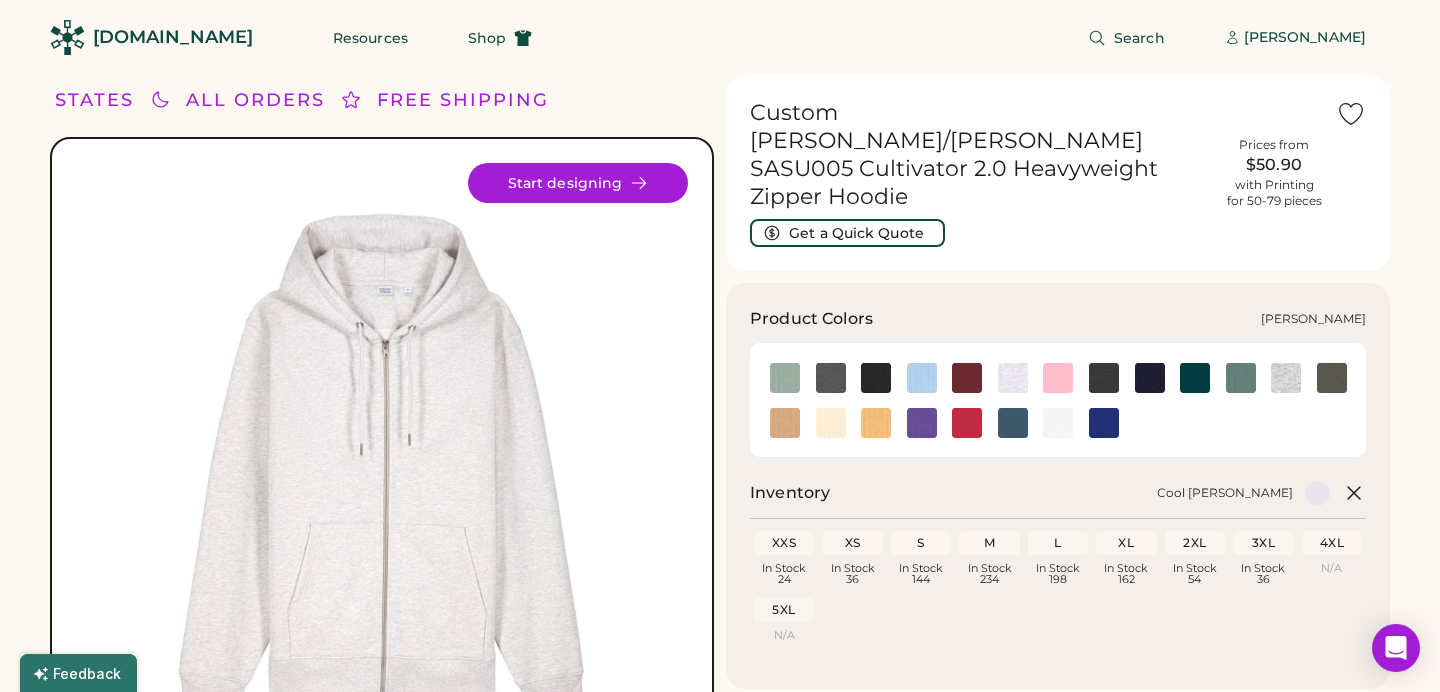 click 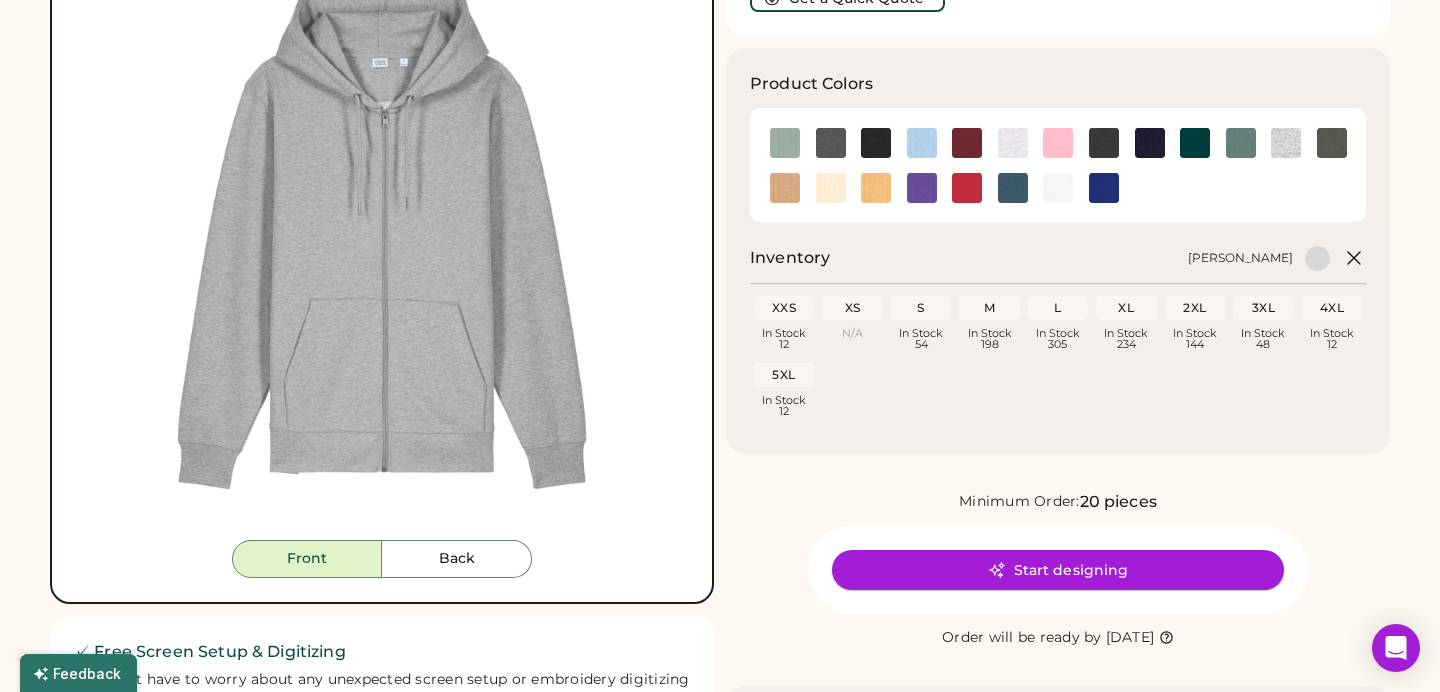 scroll, scrollTop: 257, scrollLeft: 0, axis: vertical 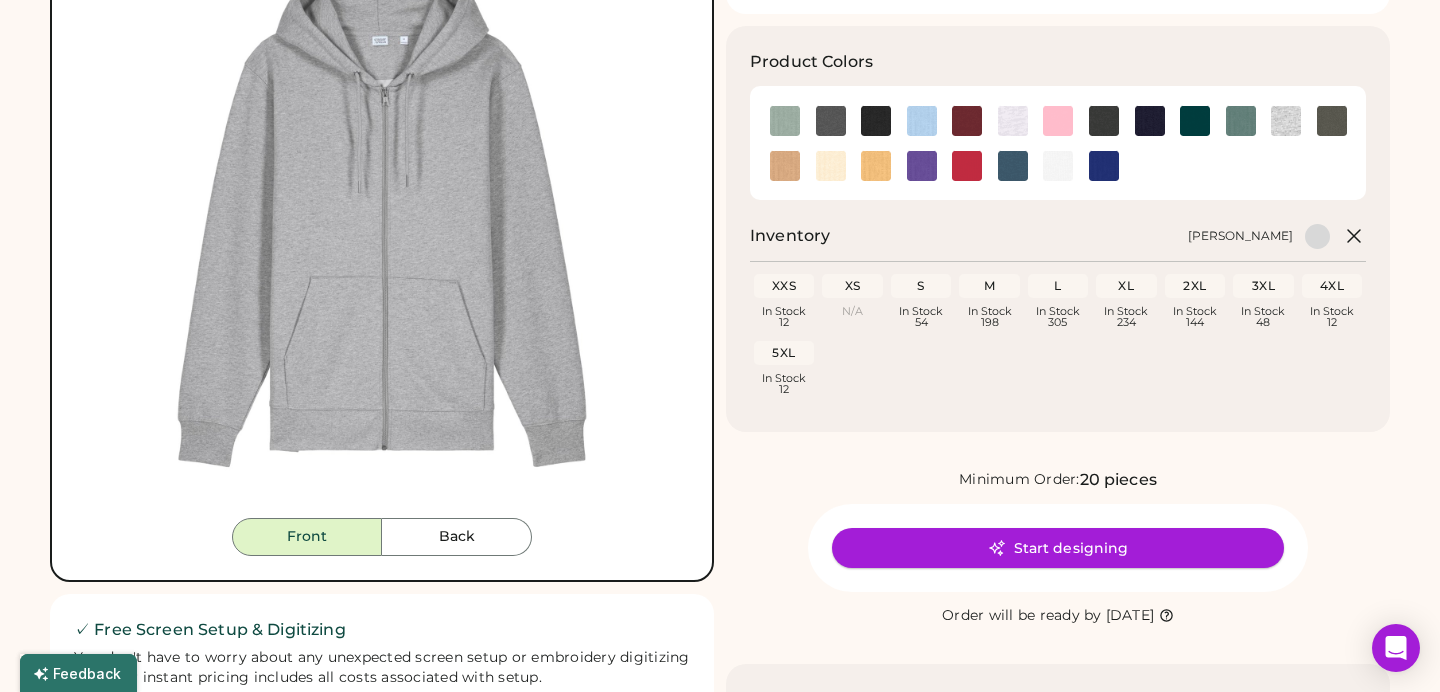 click 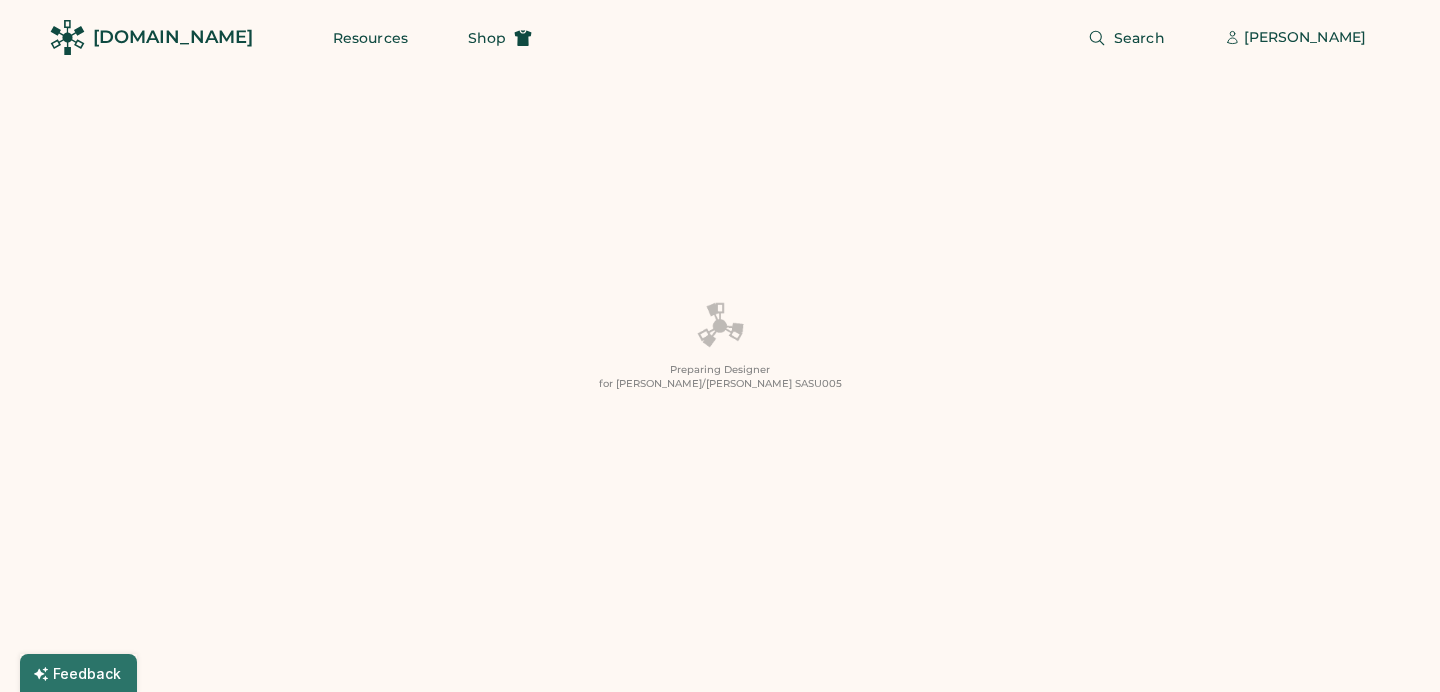 scroll, scrollTop: 0, scrollLeft: 0, axis: both 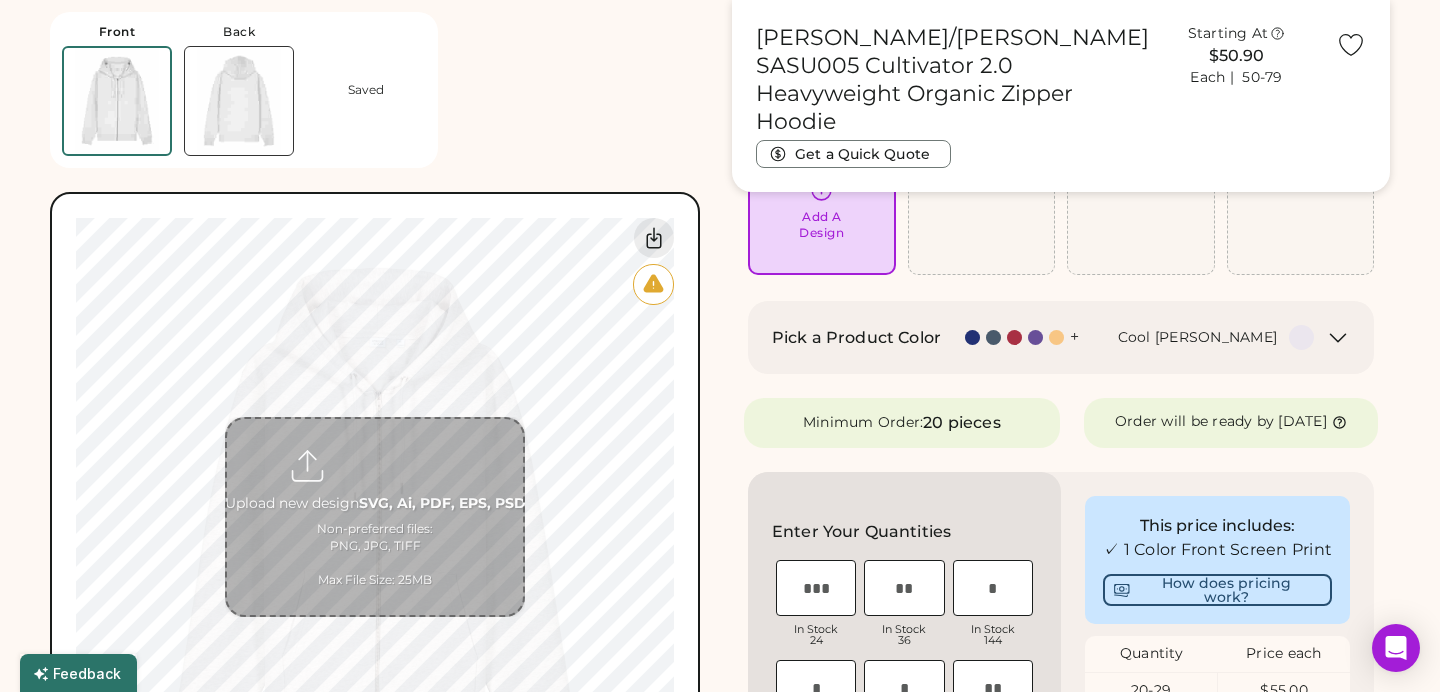 click at bounding box center (653, 284) 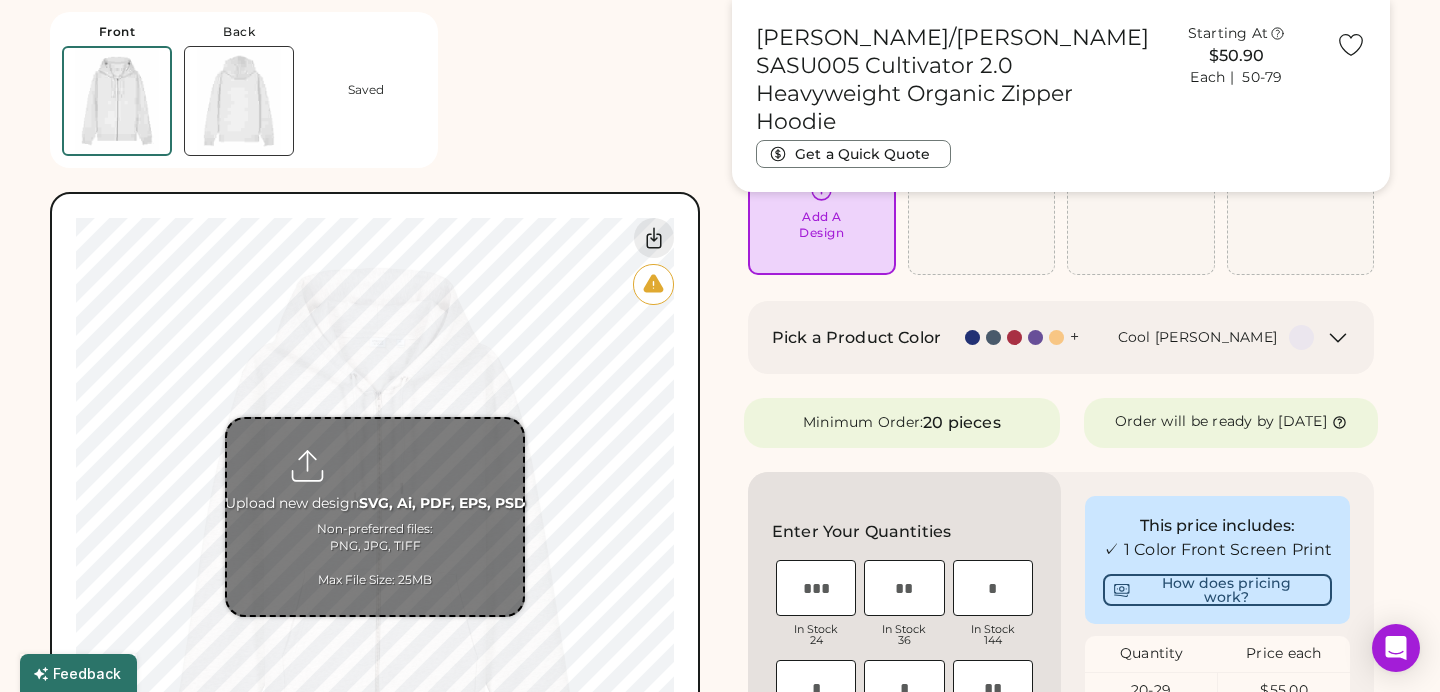 click 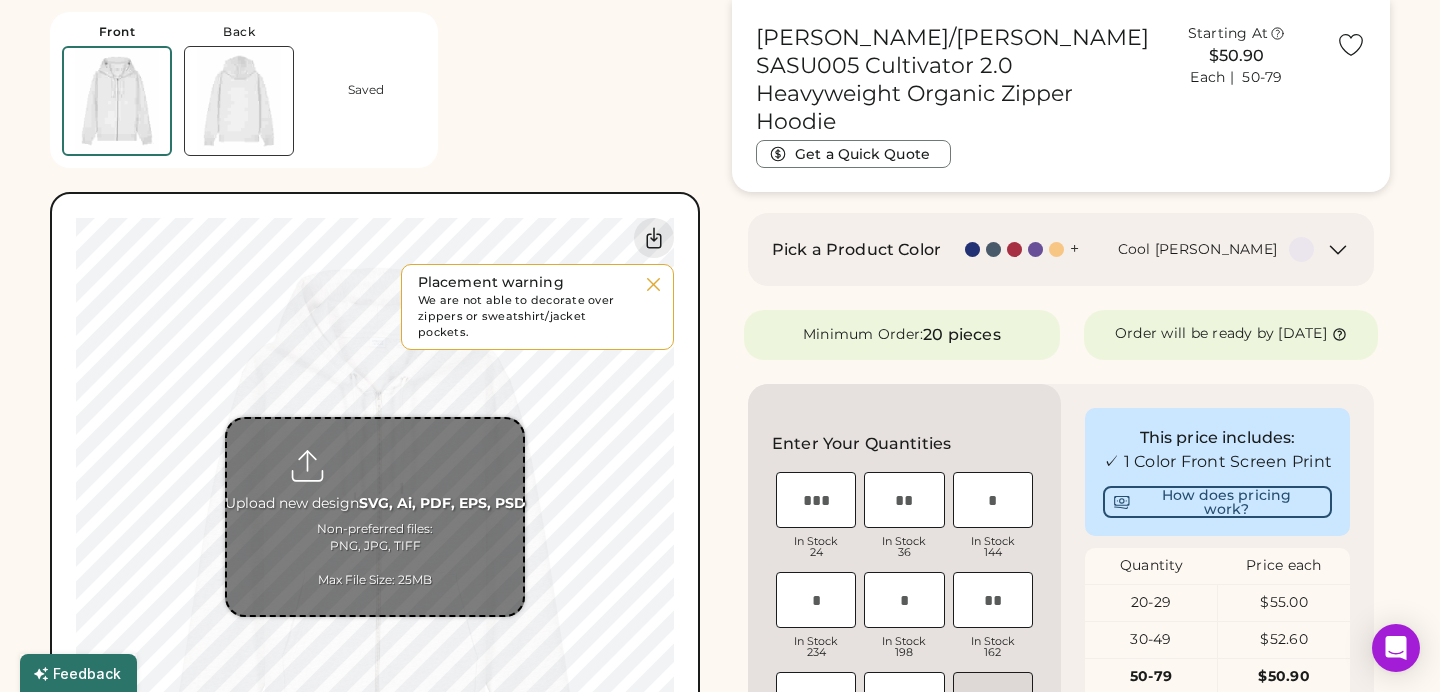 scroll, scrollTop: 268, scrollLeft: 0, axis: vertical 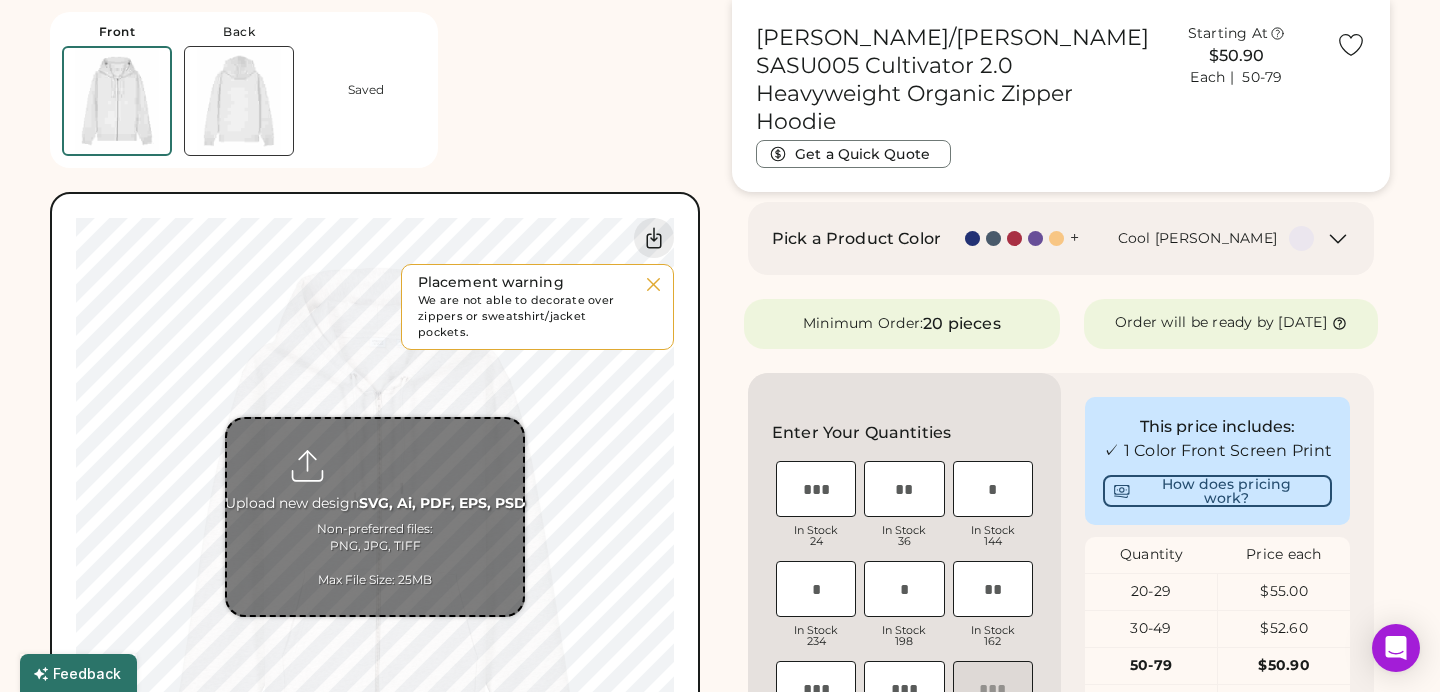 click 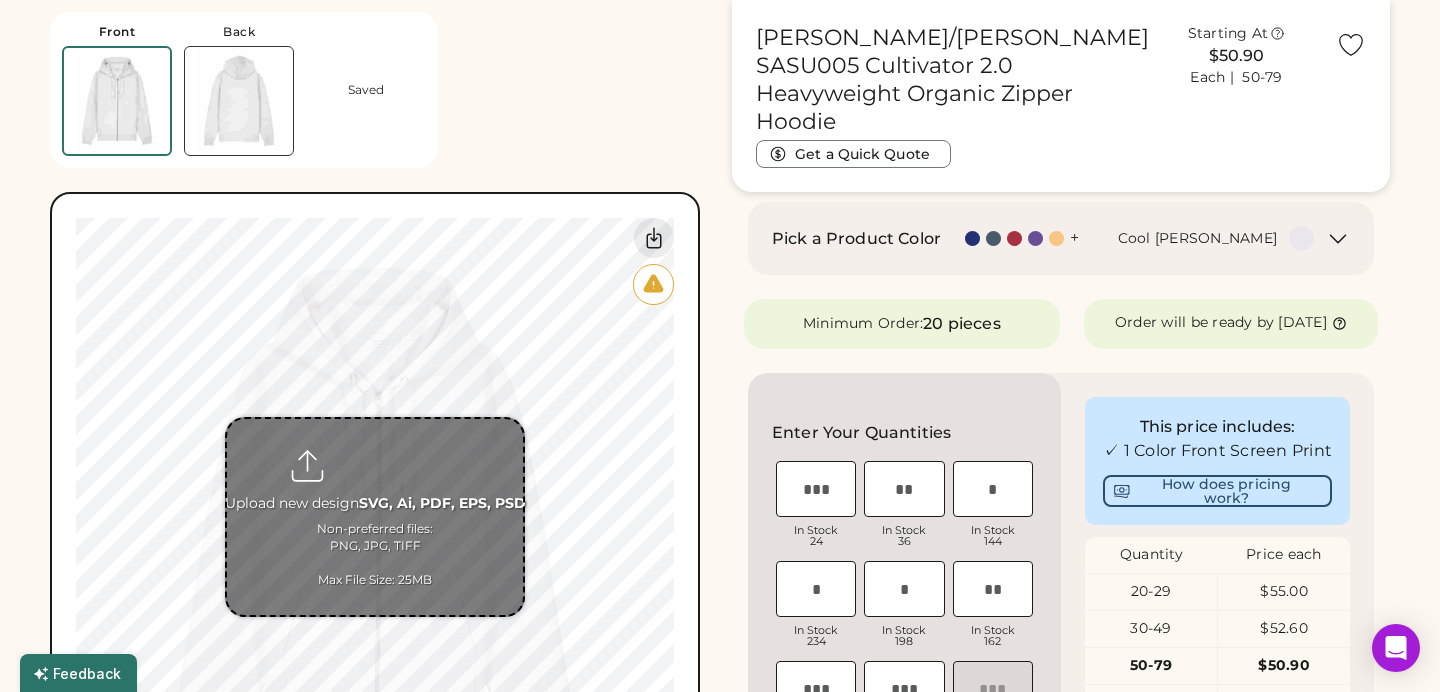 scroll, scrollTop: 375, scrollLeft: 0, axis: vertical 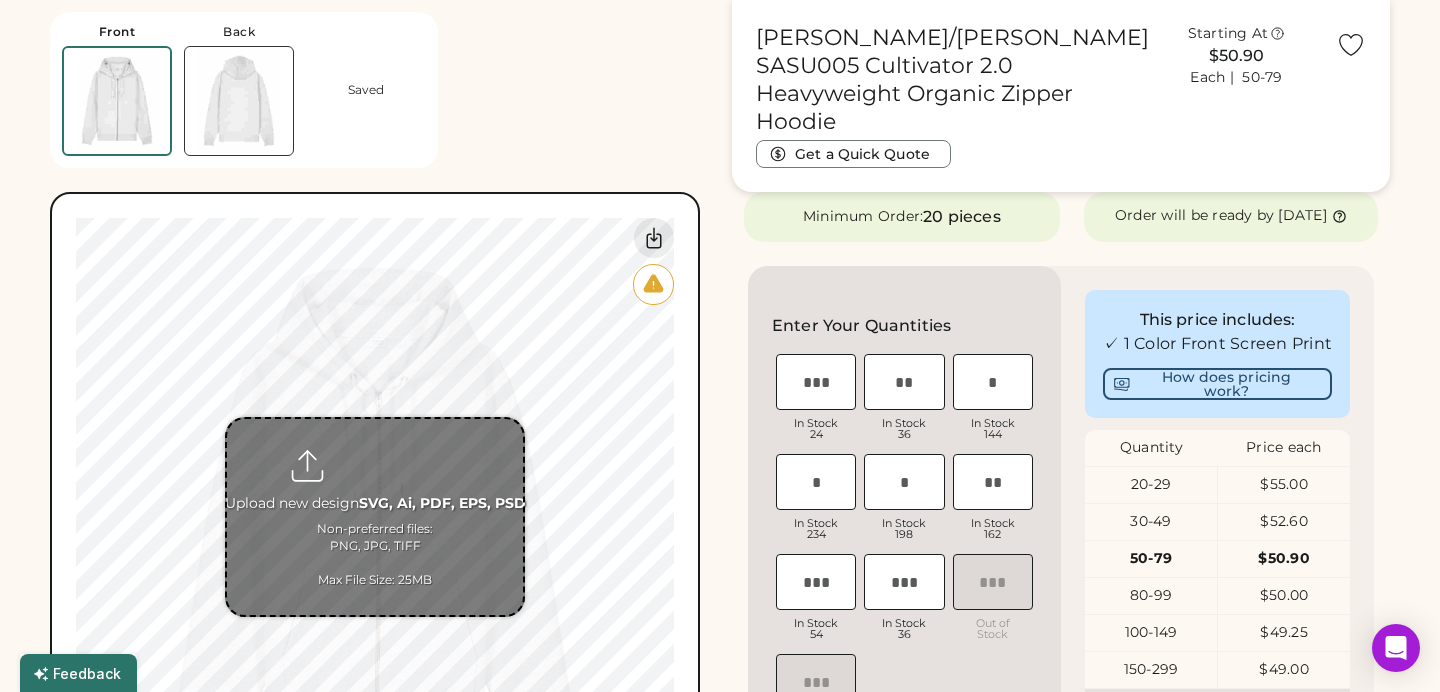 click at bounding box center (375, 517) 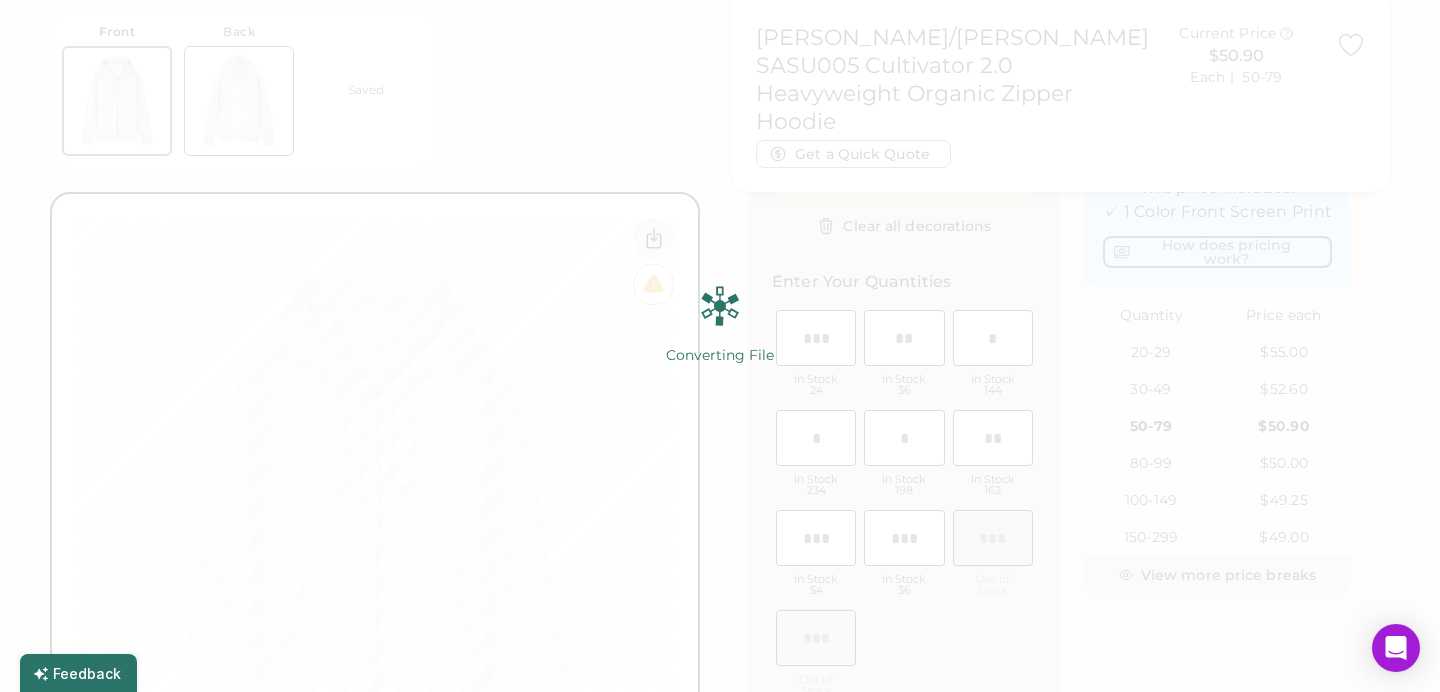 scroll, scrollTop: 505, scrollLeft: 0, axis: vertical 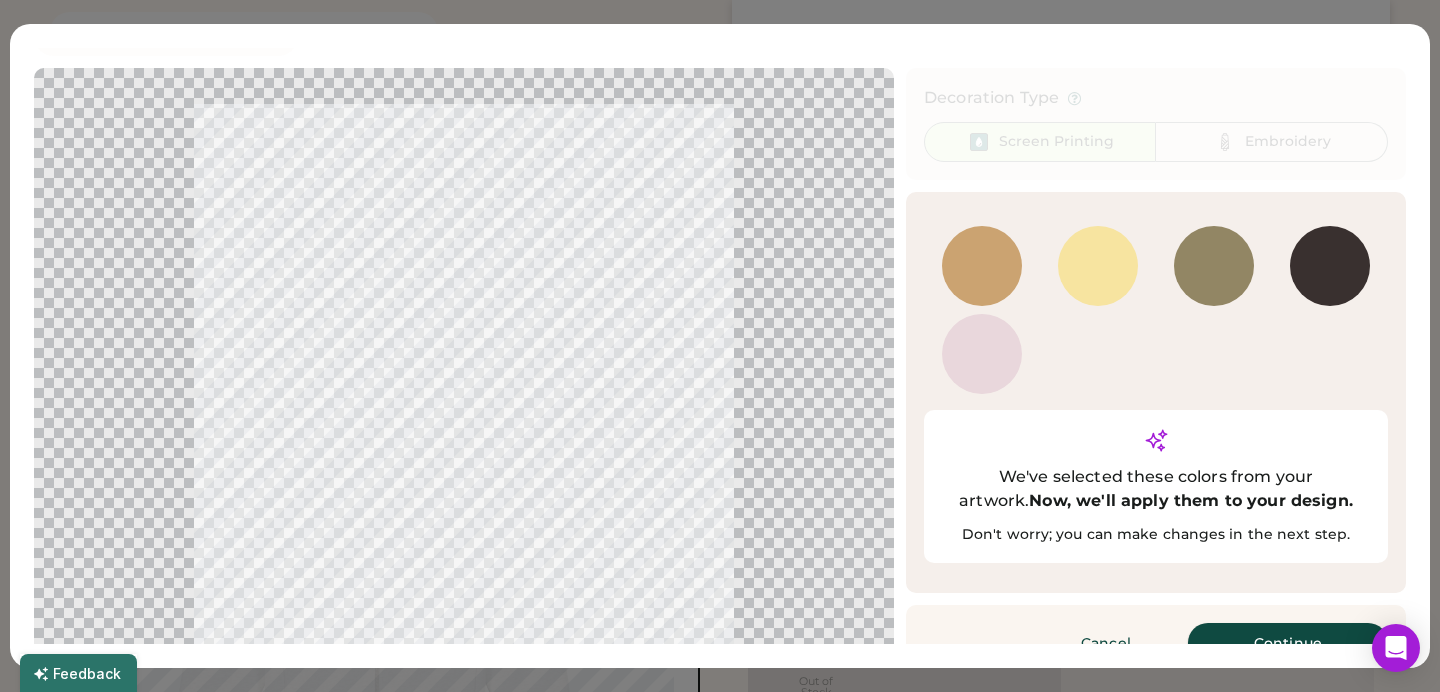 click on "Continue" at bounding box center (1288, 643) 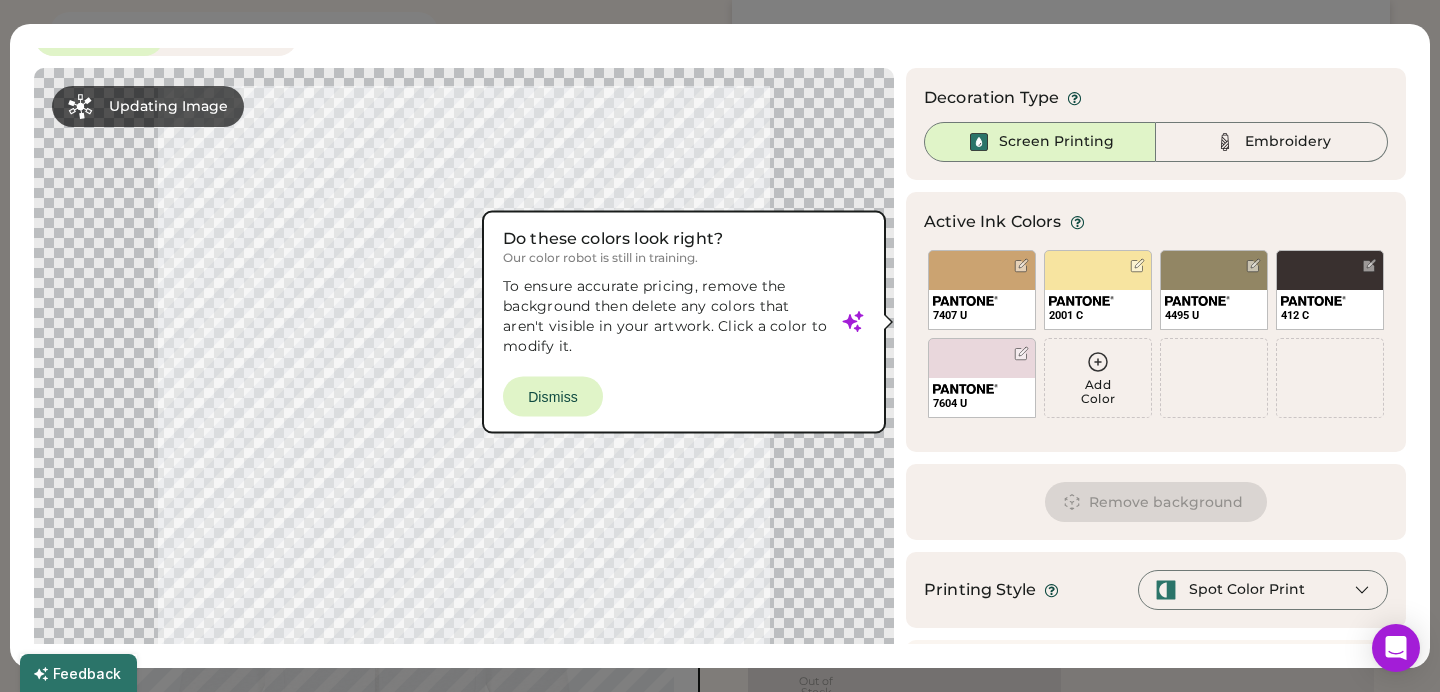 click at bounding box center [464, 392] 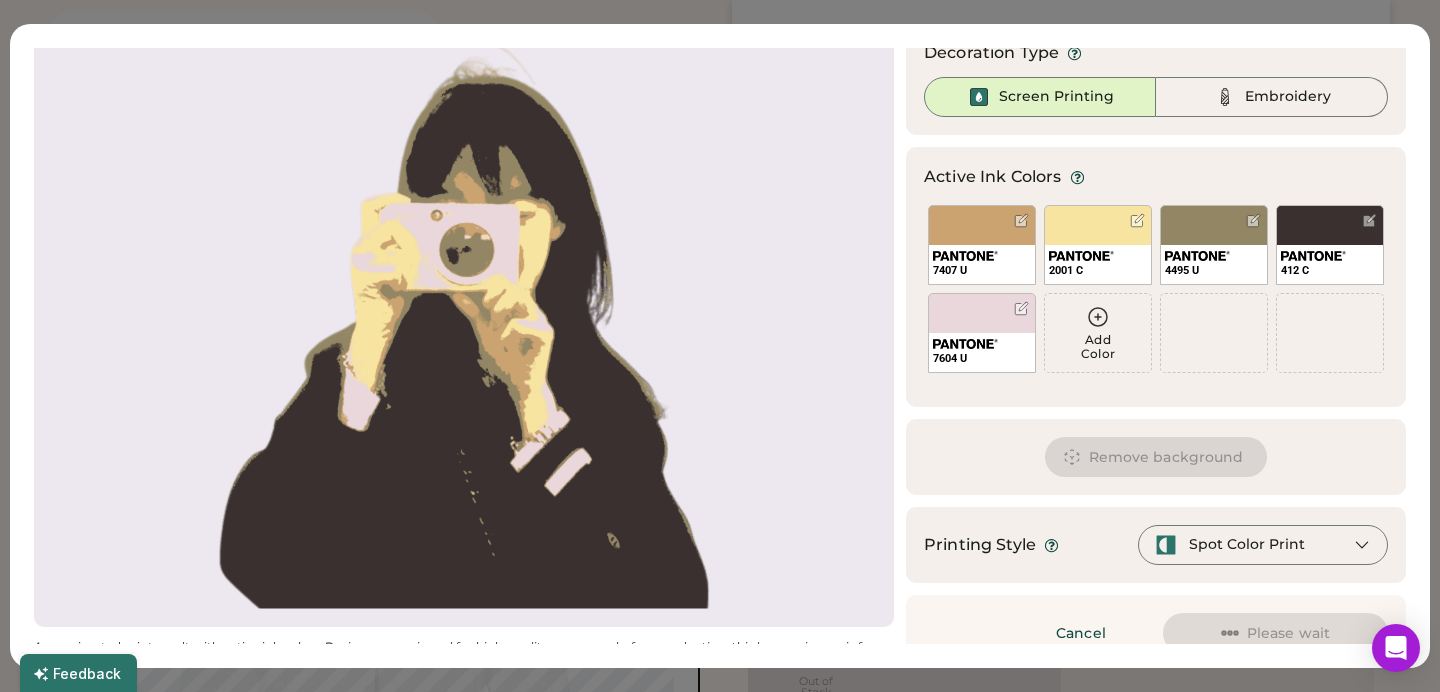 scroll, scrollTop: 104, scrollLeft: 0, axis: vertical 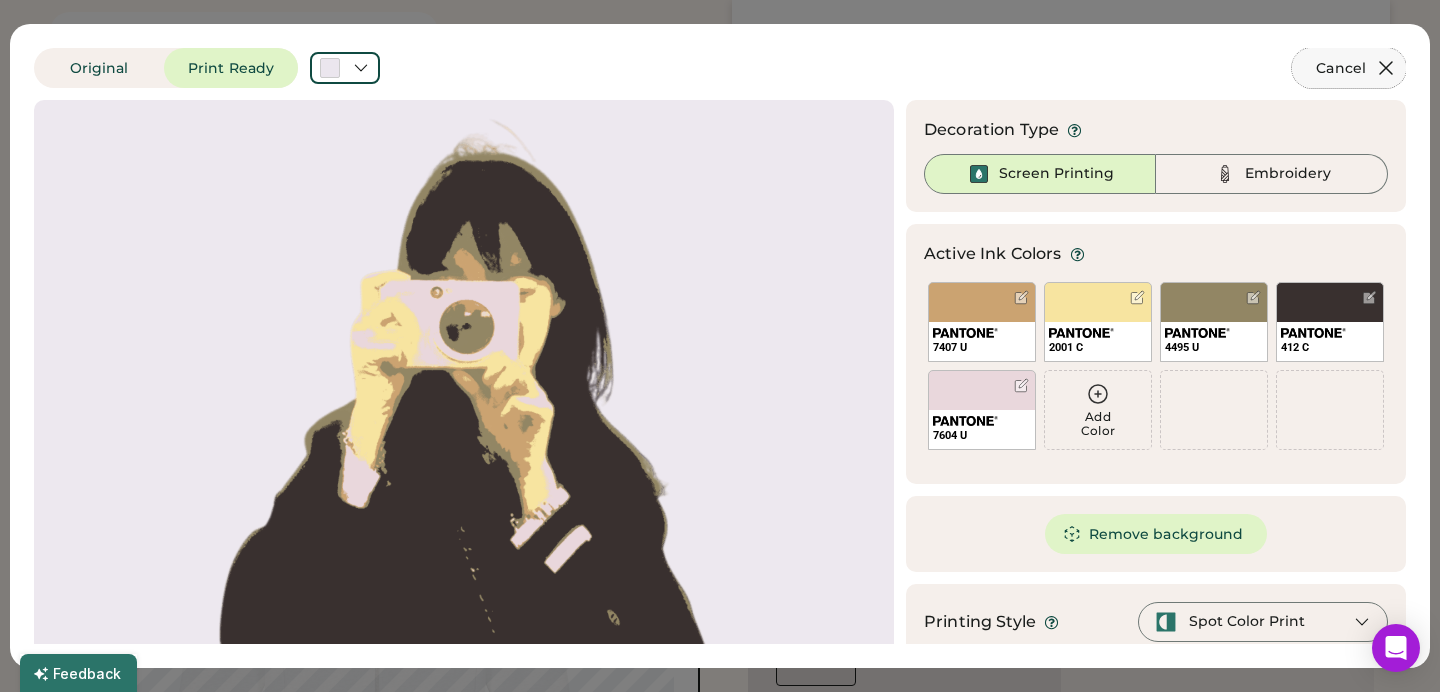 click 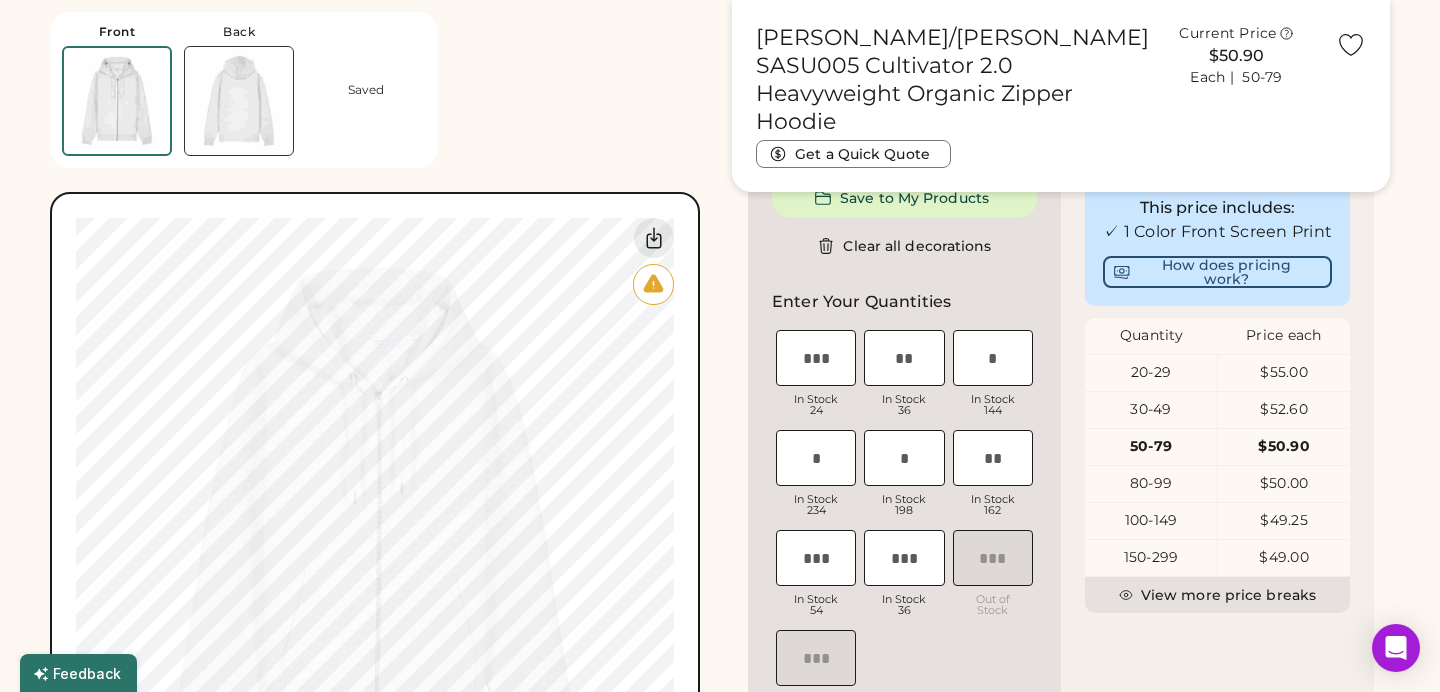 click on "Stanley/Stella SASU005 Cultivator 2.0 Heavyweight Organic Zipper Hoodie    Get a Quick Quote Current Price    $50.90 Each |  50-79" at bounding box center [1061, 96] 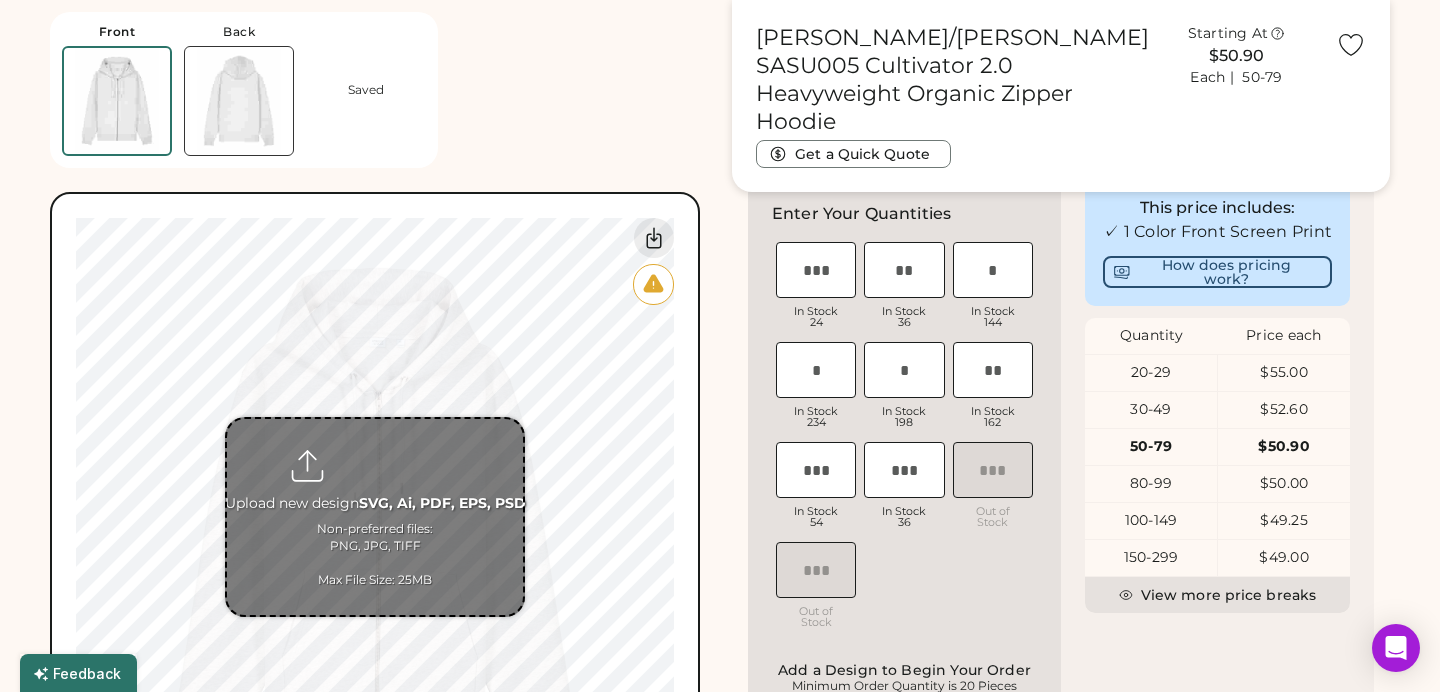 scroll, scrollTop: 655, scrollLeft: 0, axis: vertical 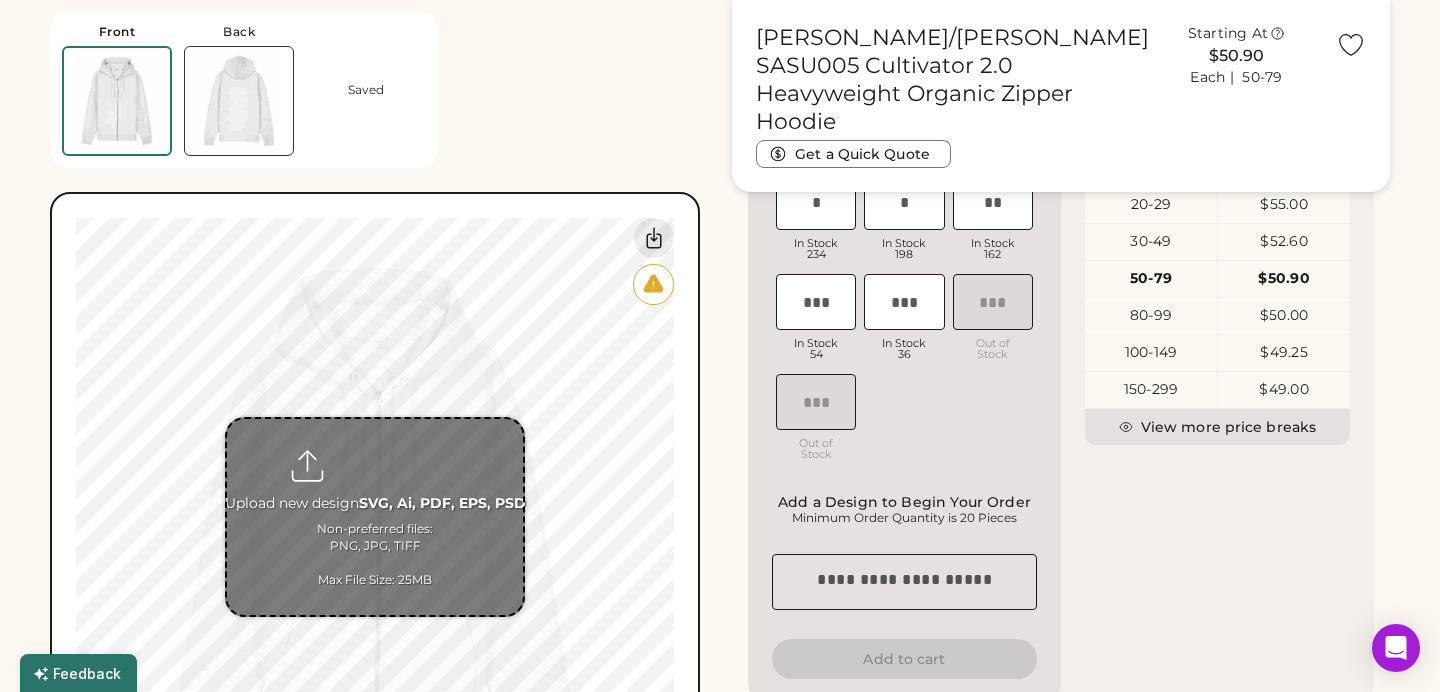 click at bounding box center [375, 517] 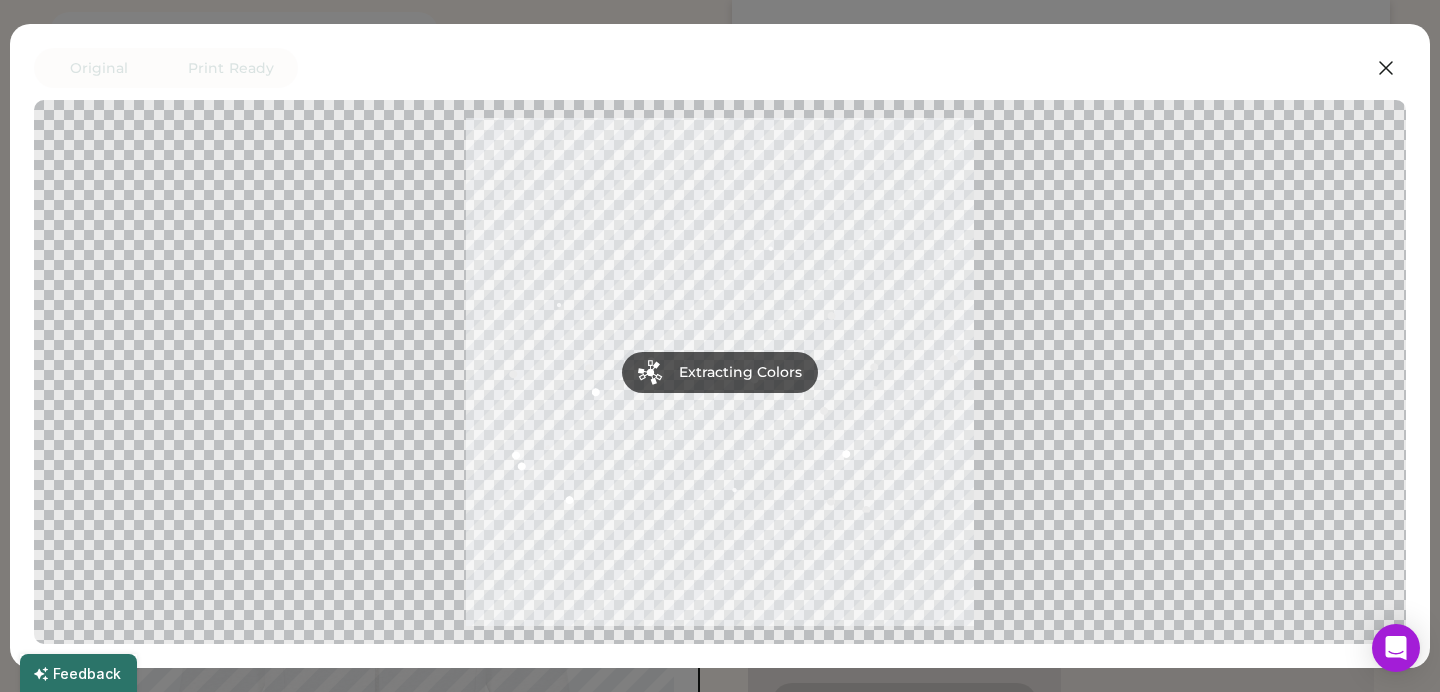 scroll, scrollTop: 750, scrollLeft: 0, axis: vertical 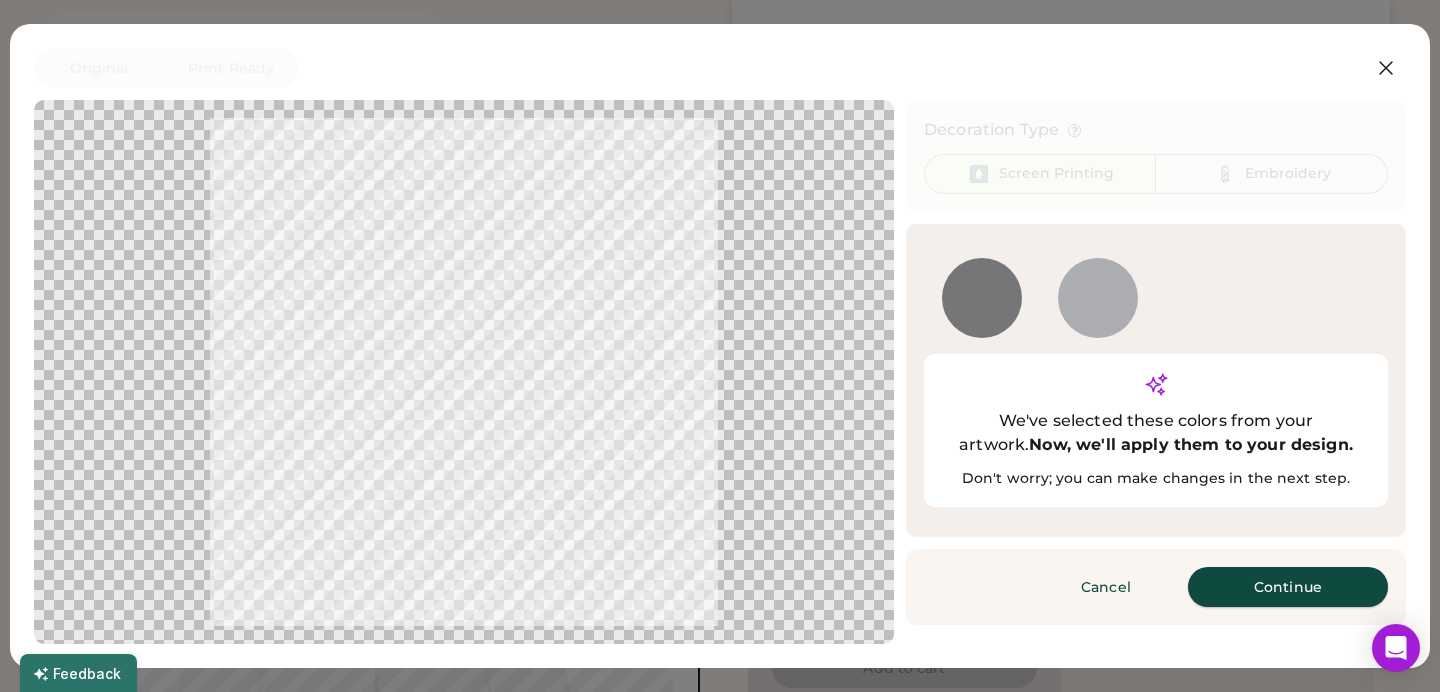 click on "Continue" at bounding box center [1288, 587] 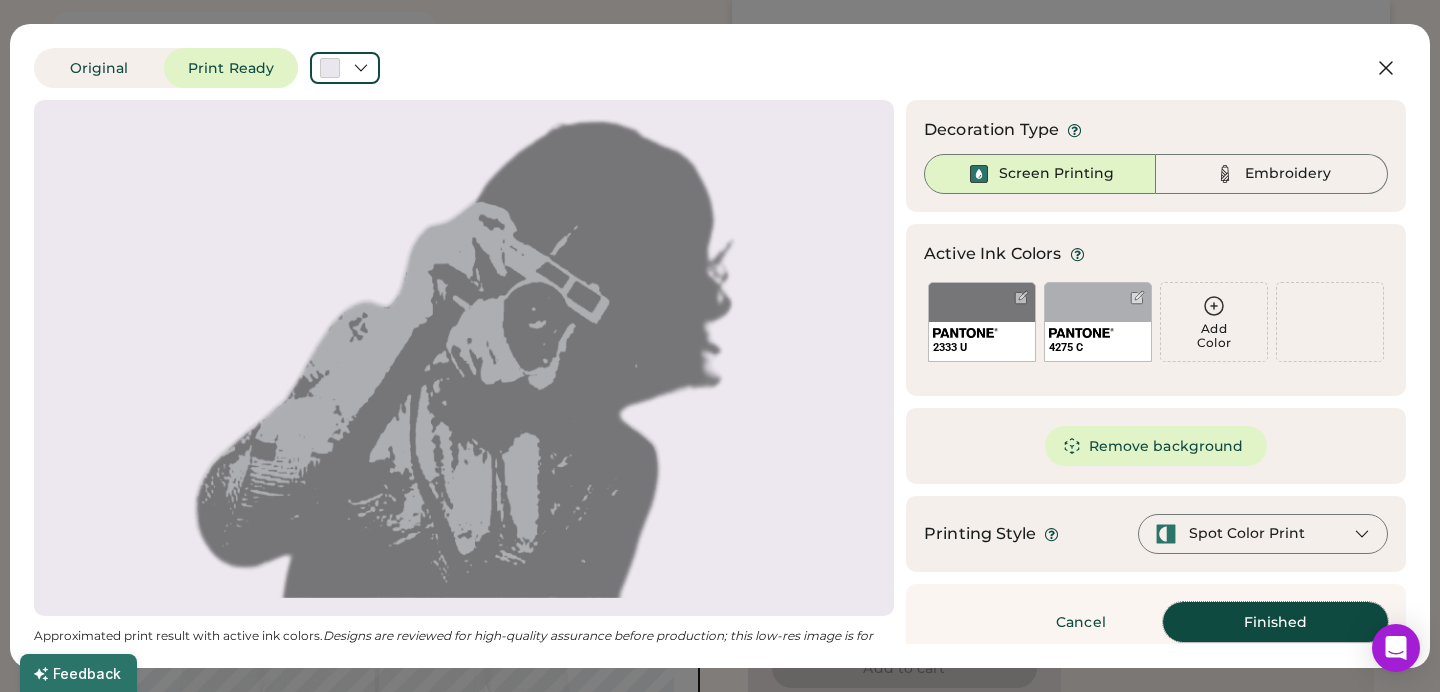 click on "Finished" at bounding box center (1275, 622) 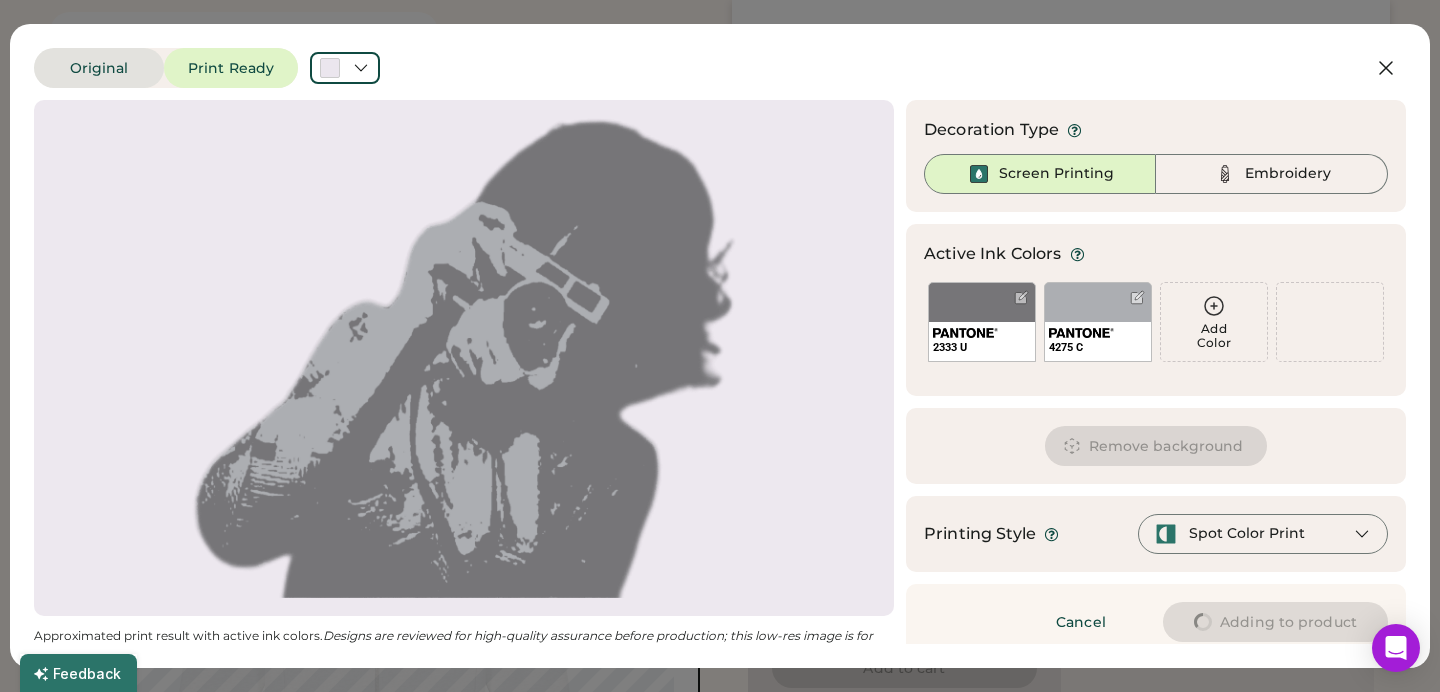 click on "Original" at bounding box center (99, 68) 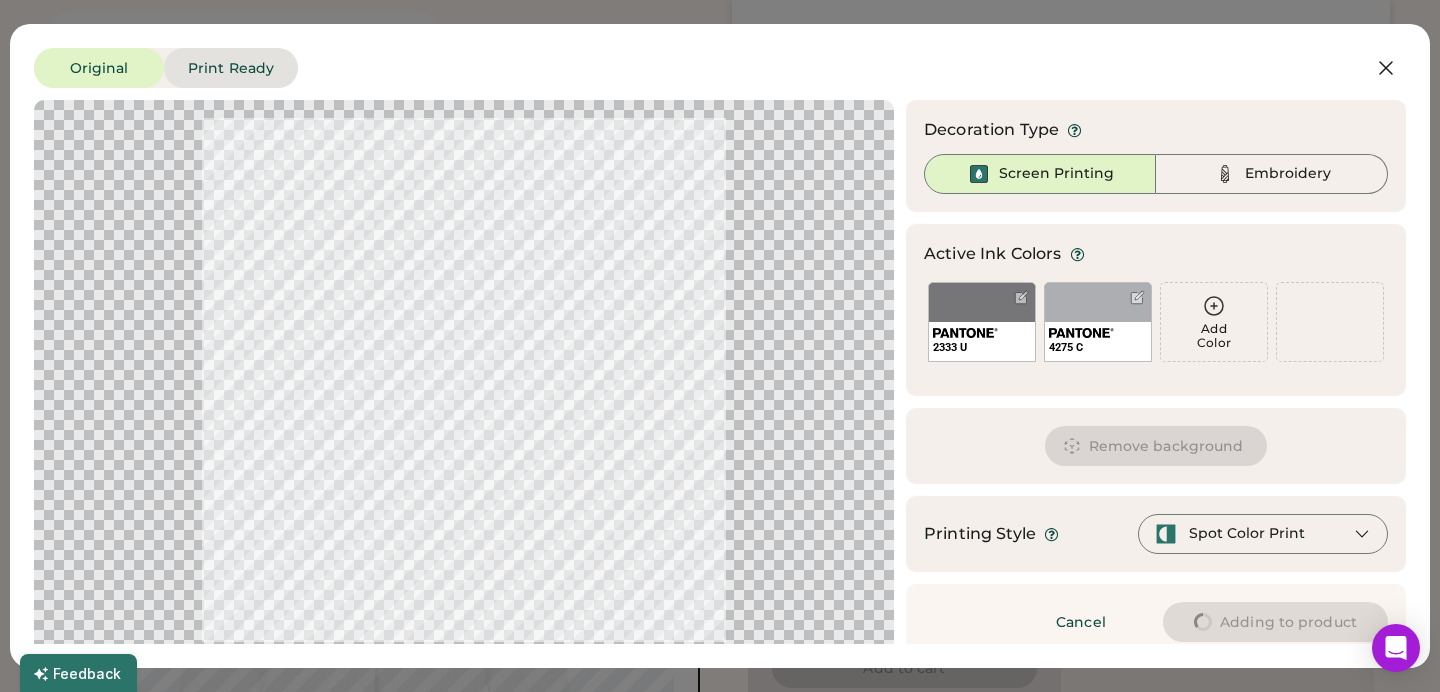 click on "Print Ready" at bounding box center [231, 68] 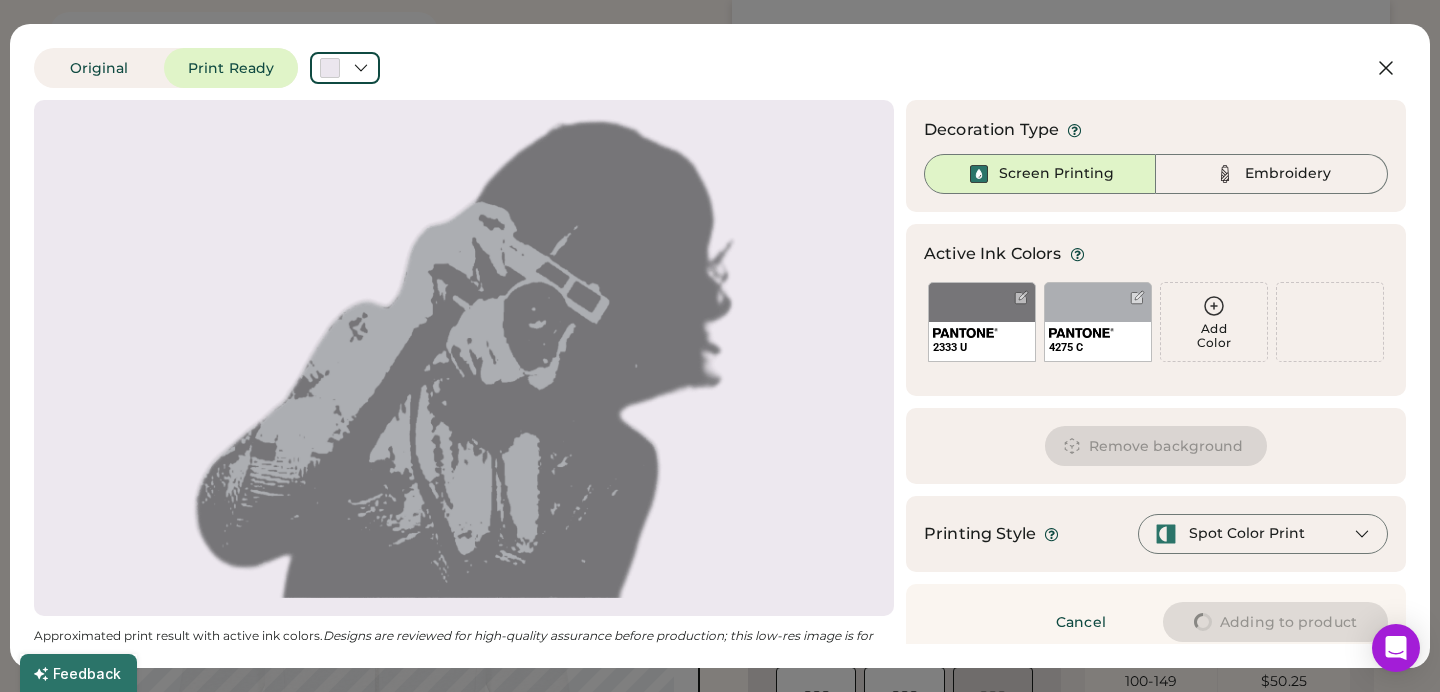 type on "****" 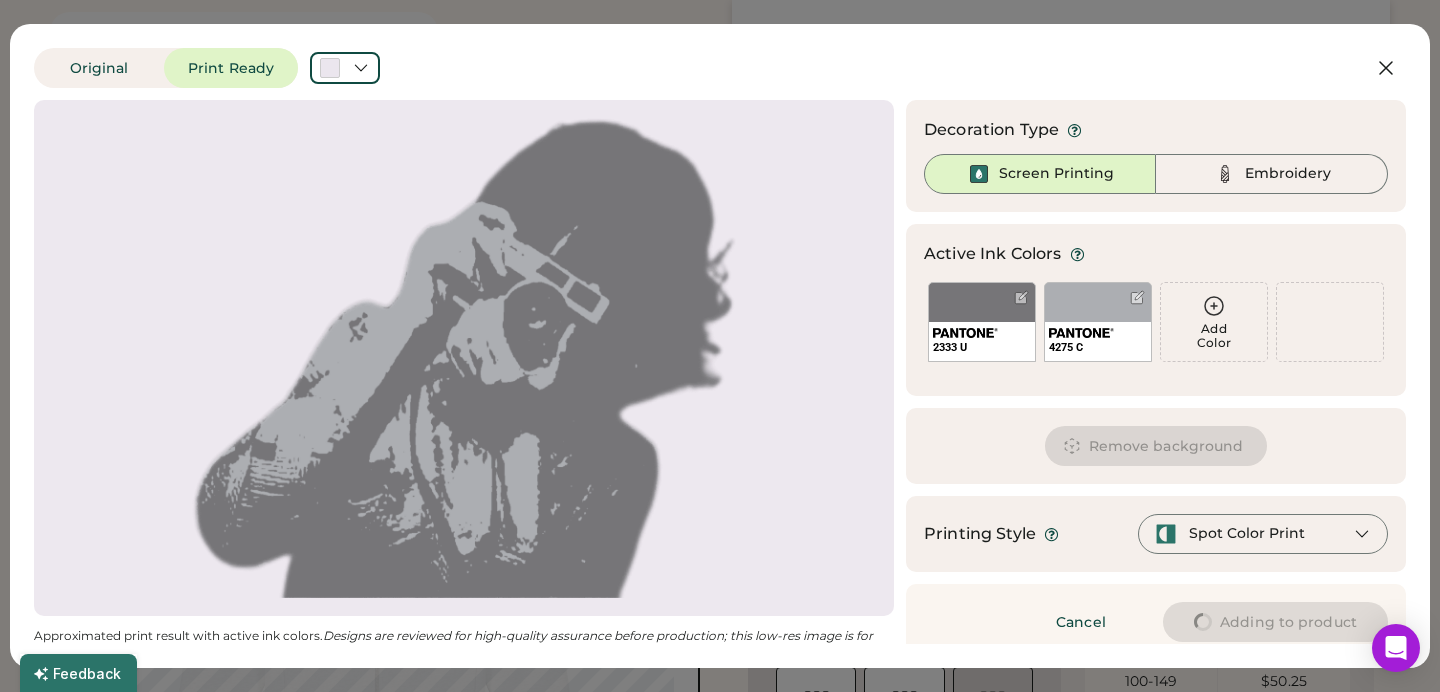 type on "****" 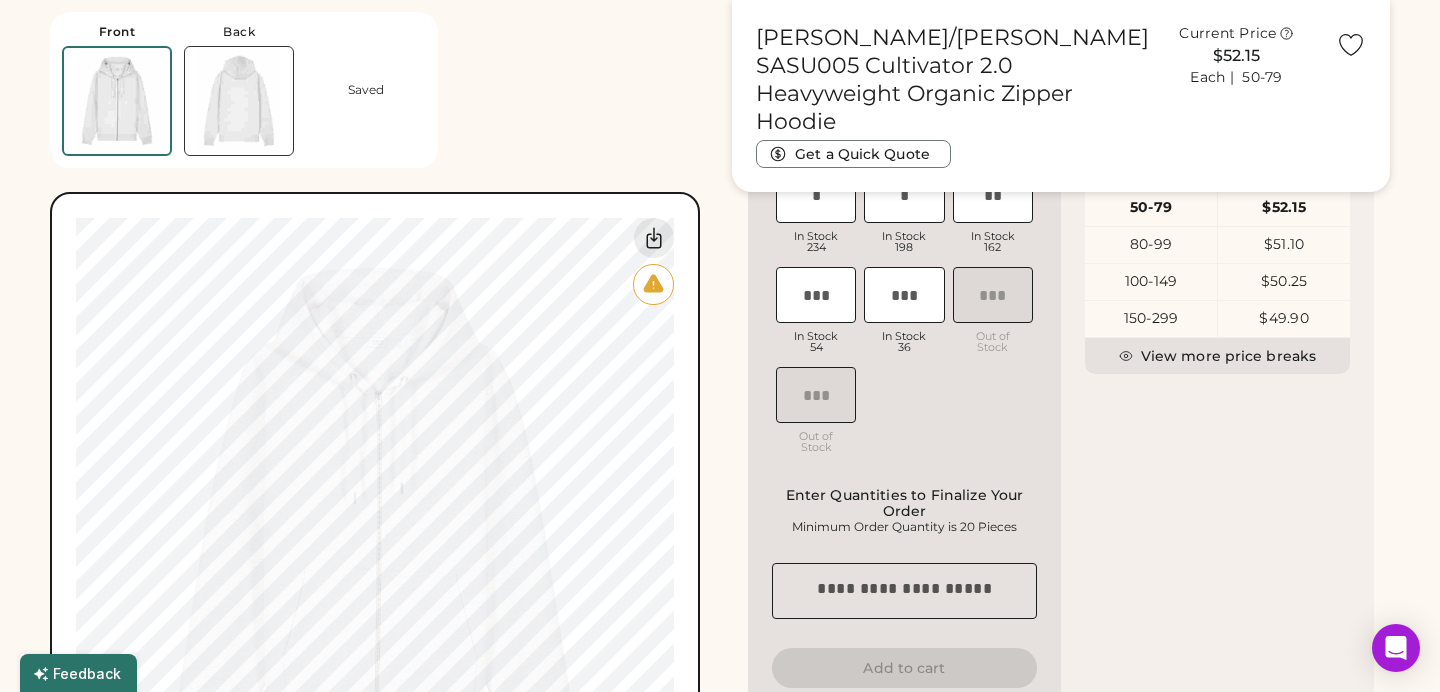 type on "****" 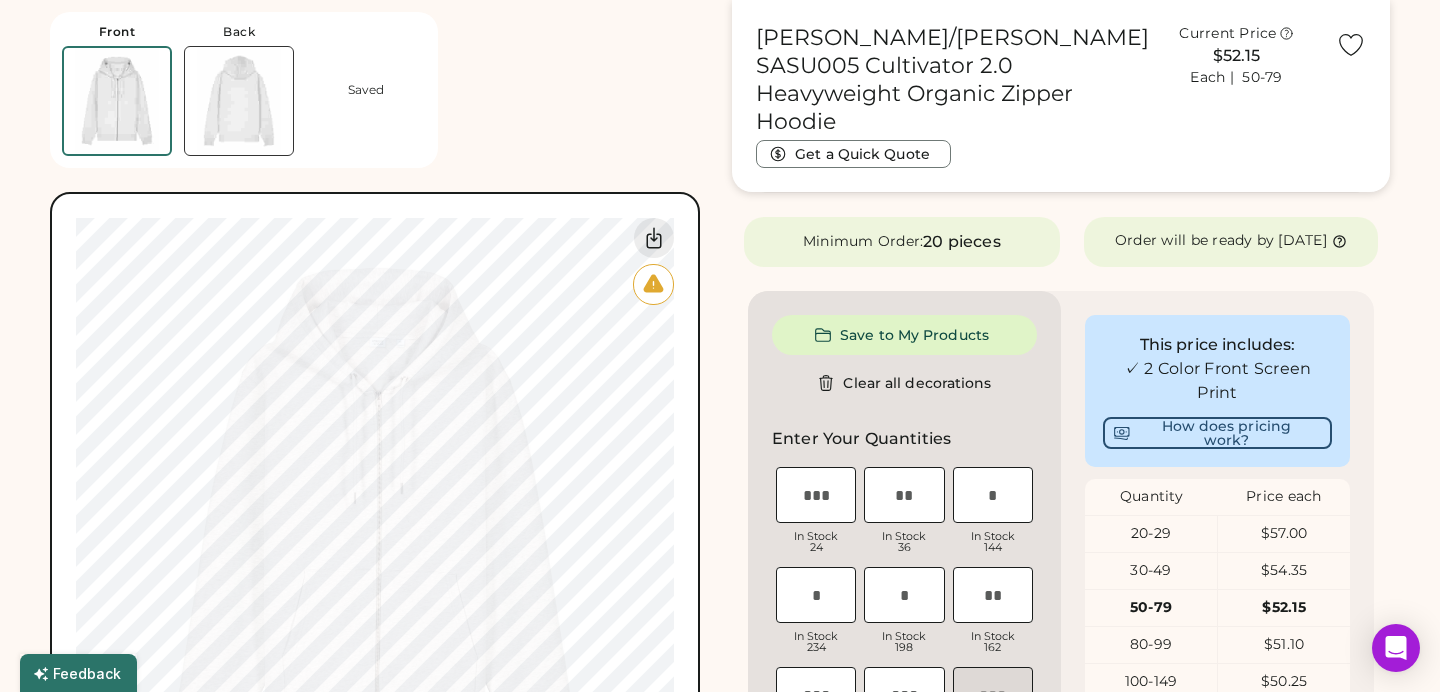 click on "S In Stock
144" at bounding box center (993, 512) 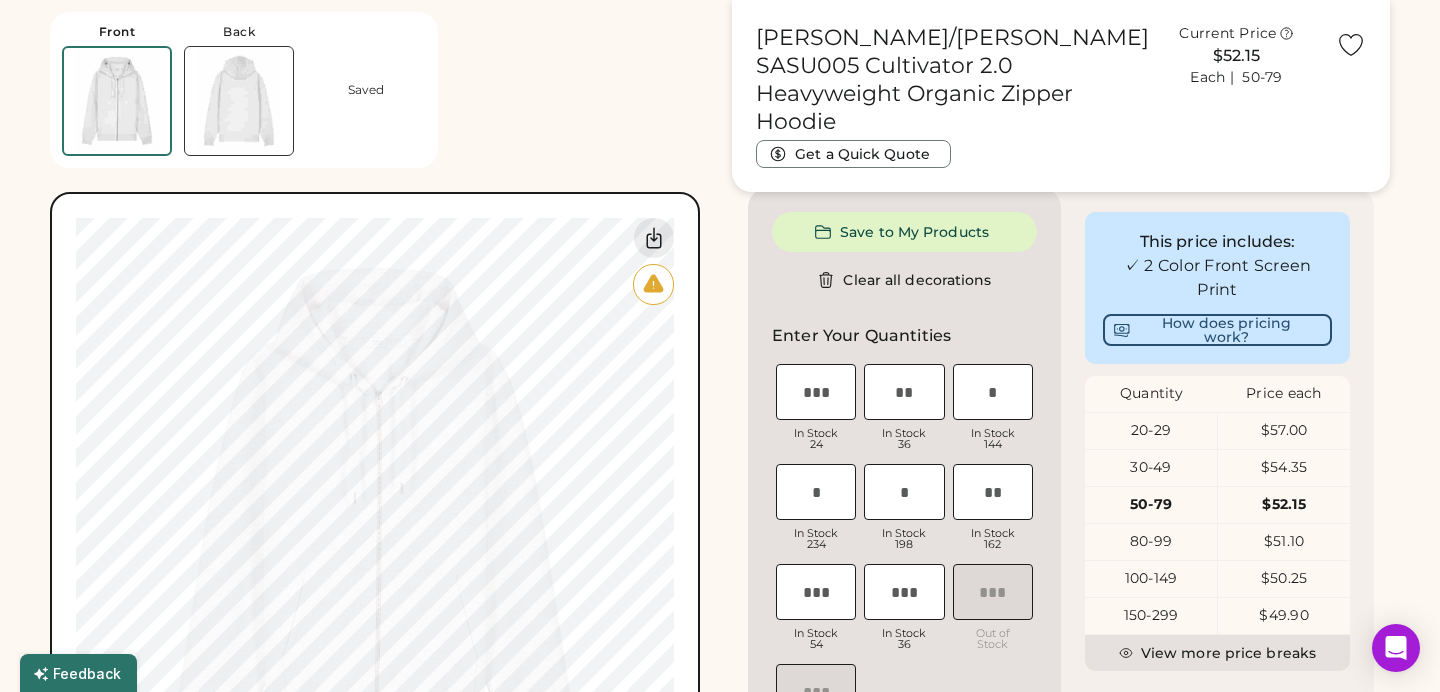 scroll, scrollTop: 844, scrollLeft: 0, axis: vertical 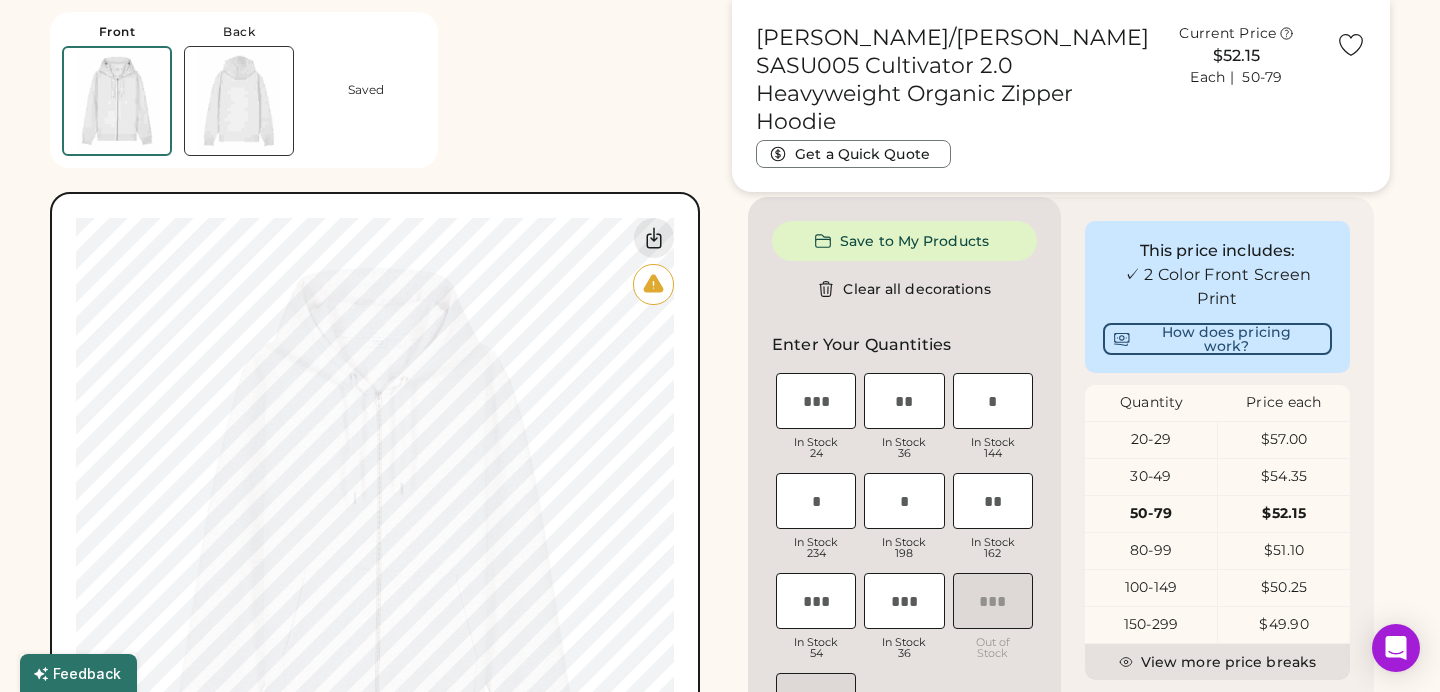 click 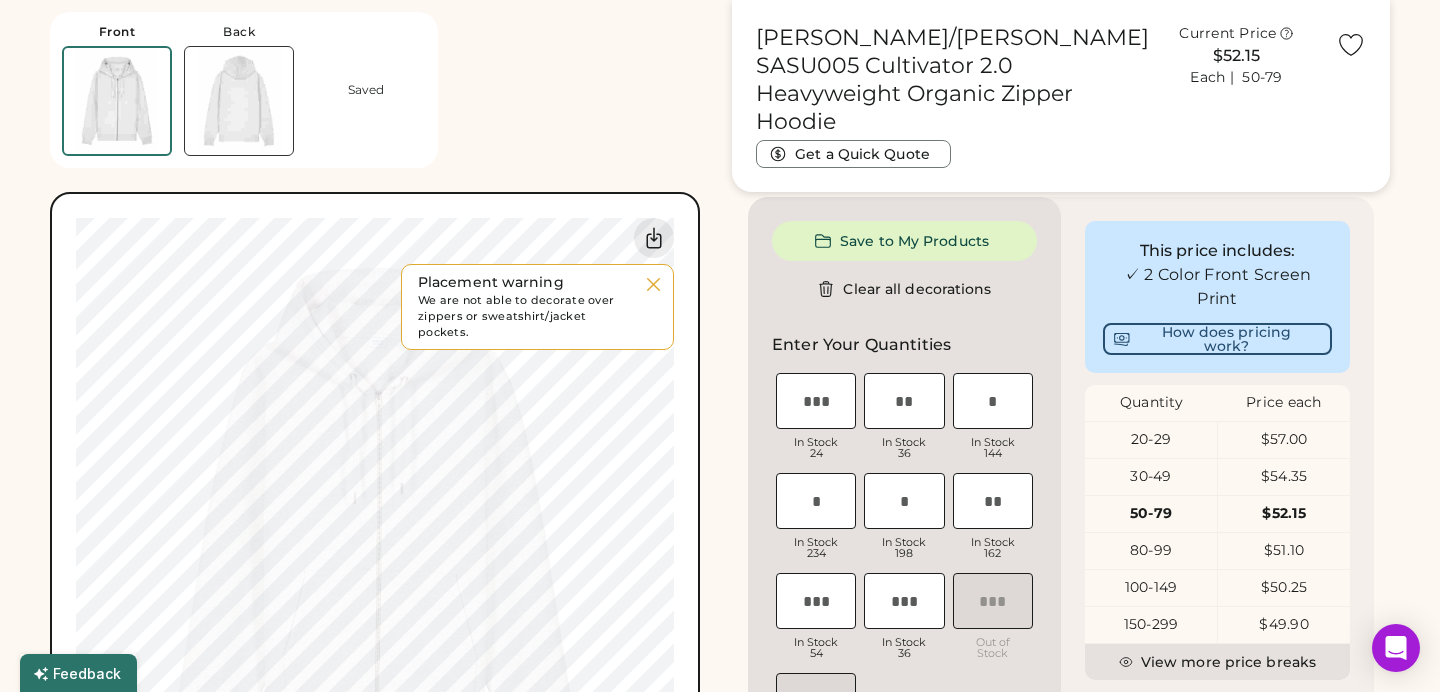 click 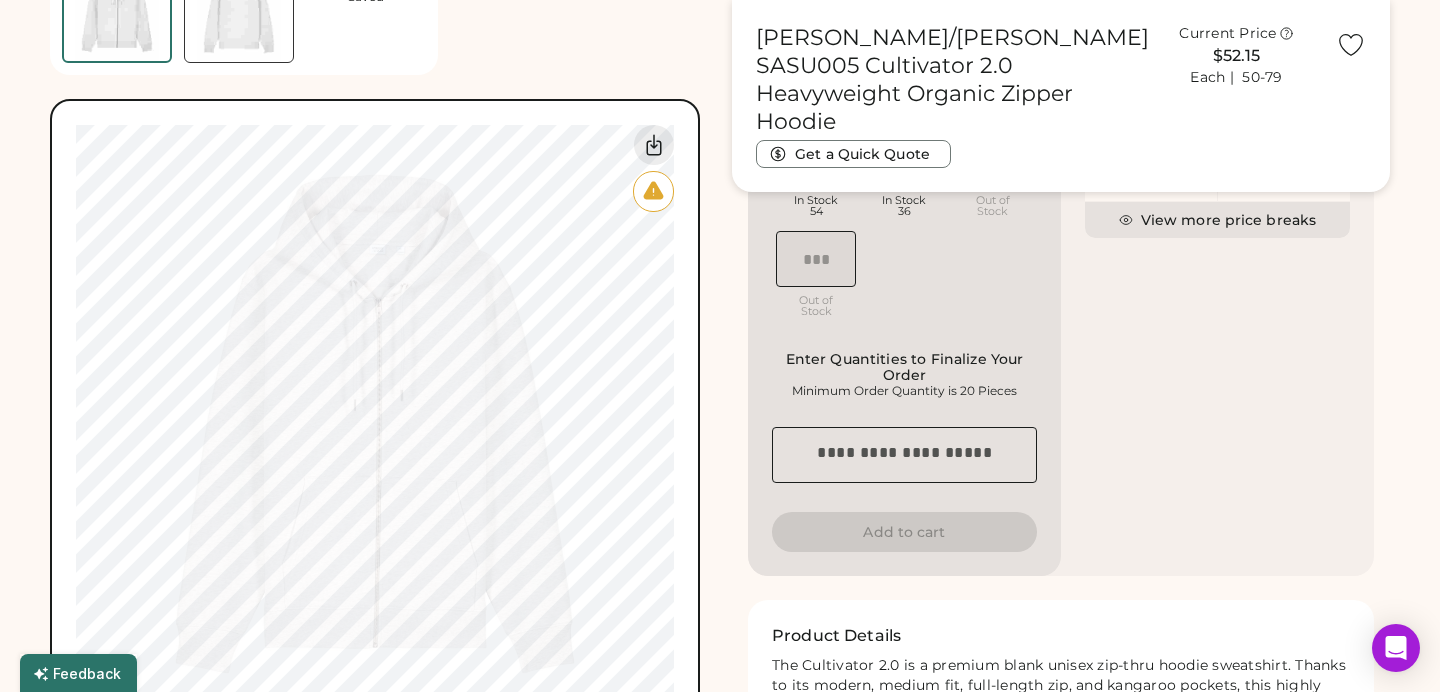 scroll, scrollTop: 1282, scrollLeft: 0, axis: vertical 